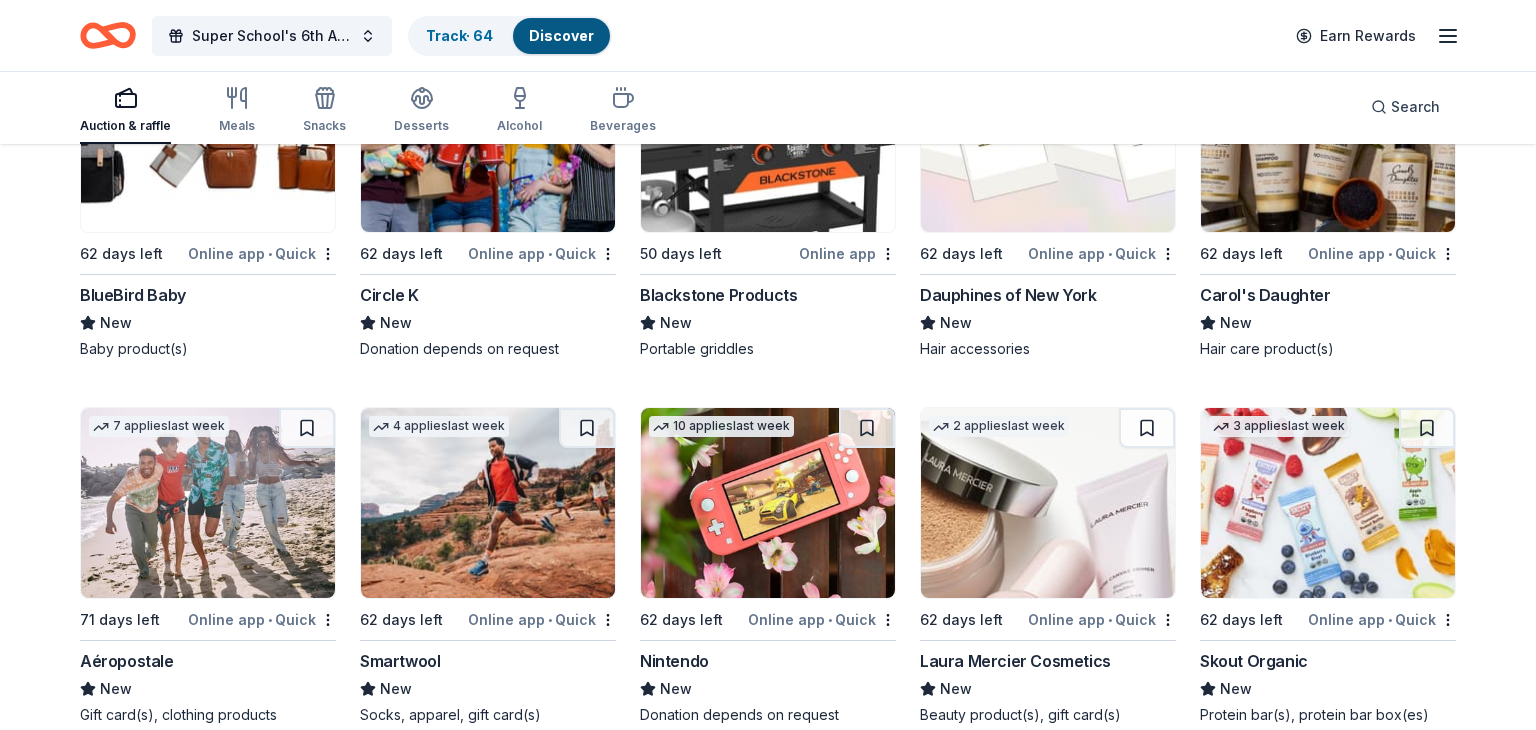 scroll, scrollTop: 21422, scrollLeft: 0, axis: vertical 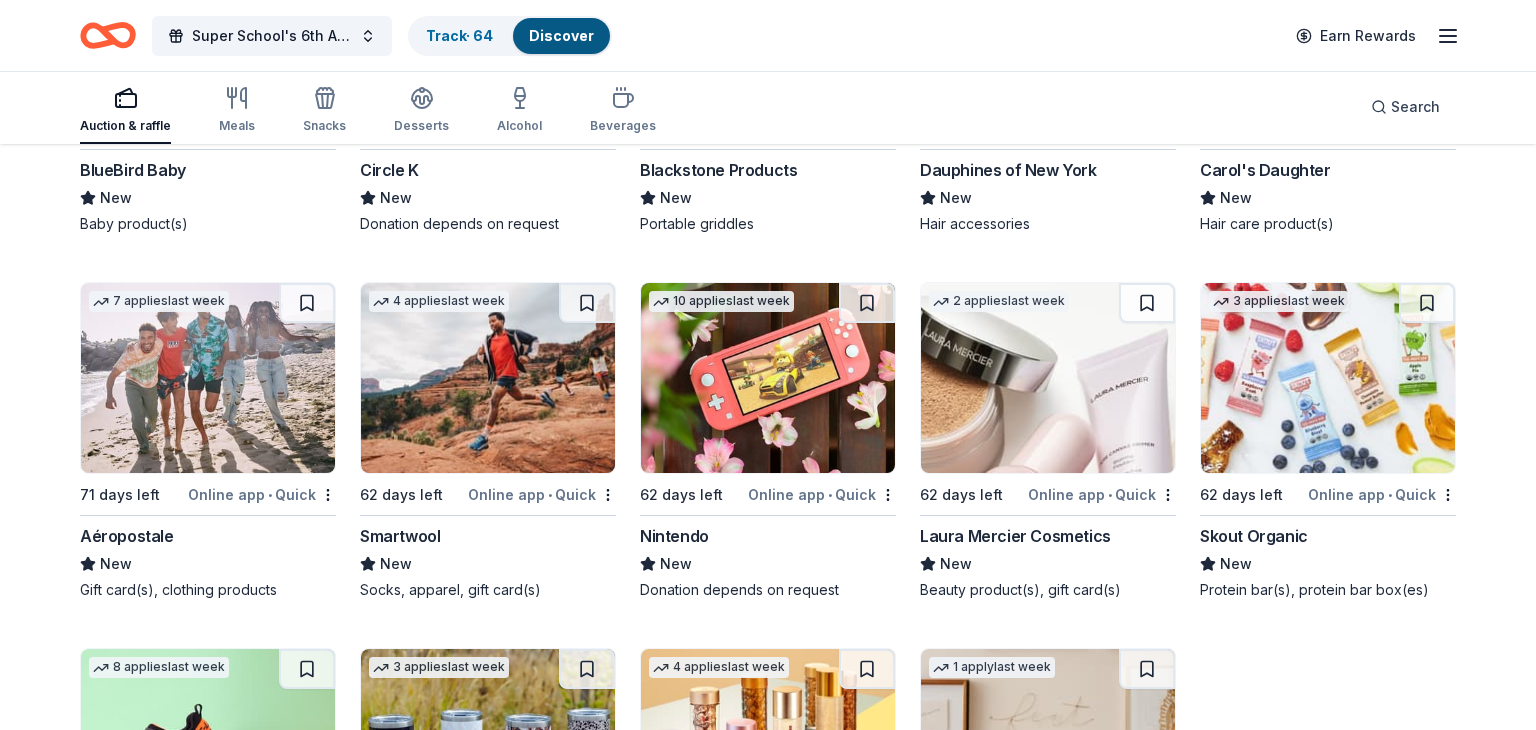 click at bounding box center (768, 378) 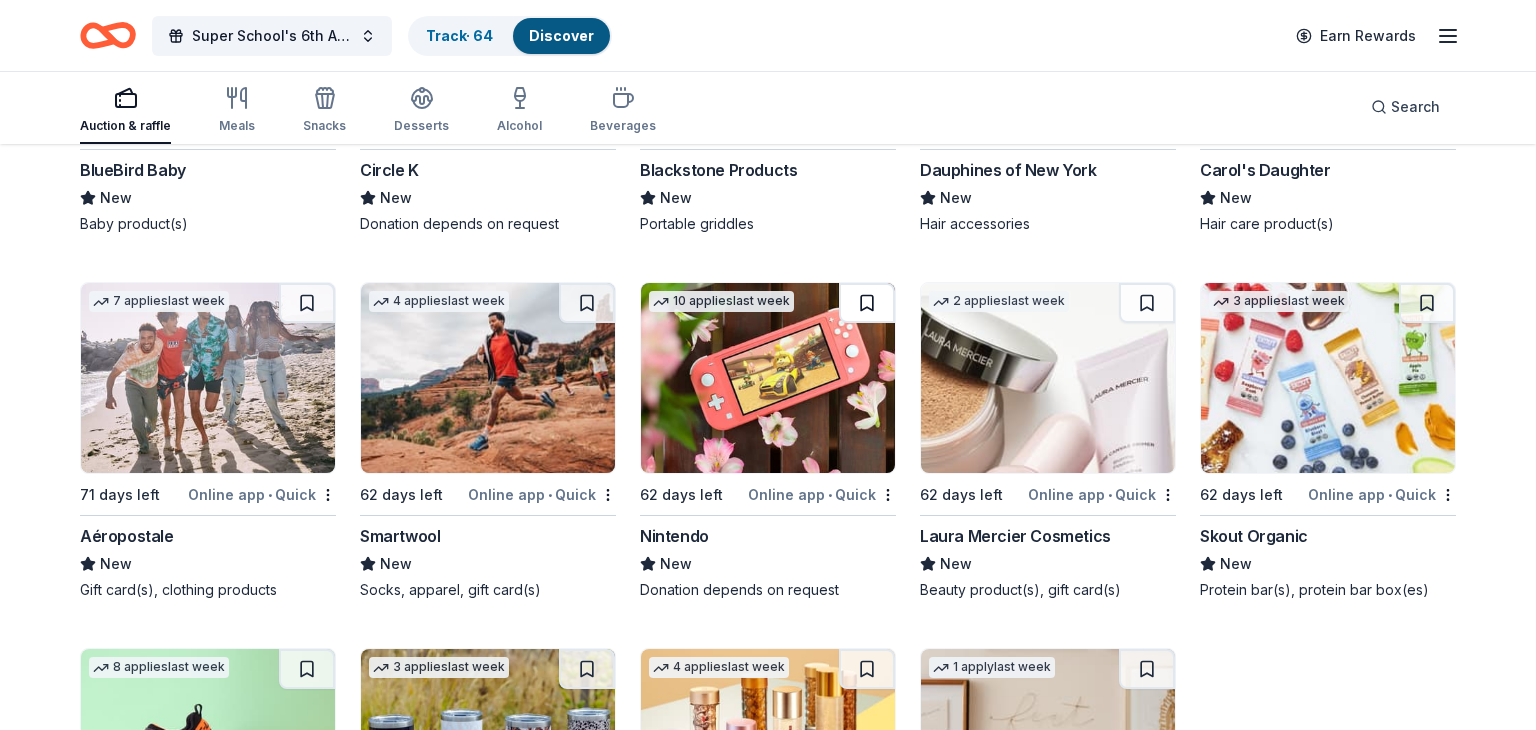 click at bounding box center (867, 303) 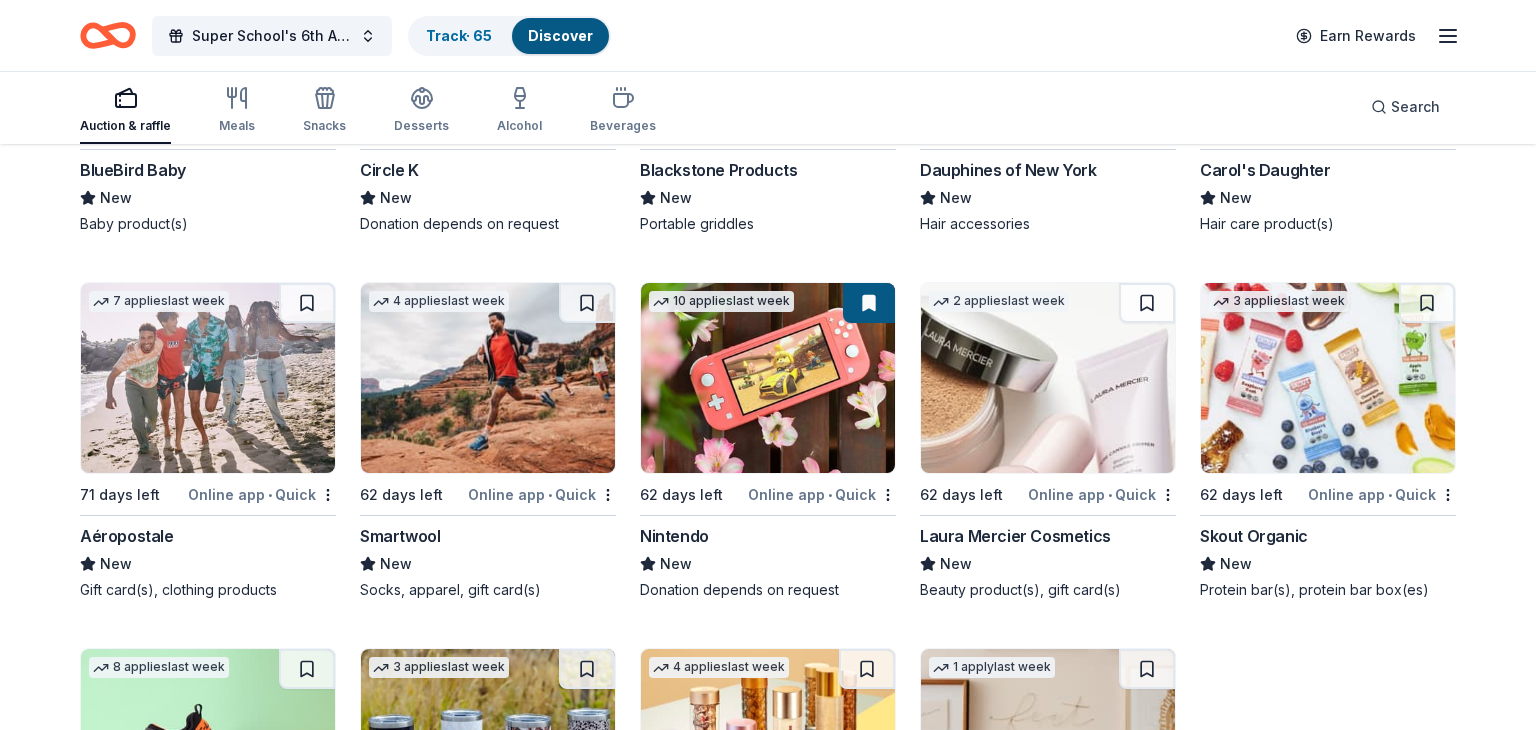 click at bounding box center (1048, 378) 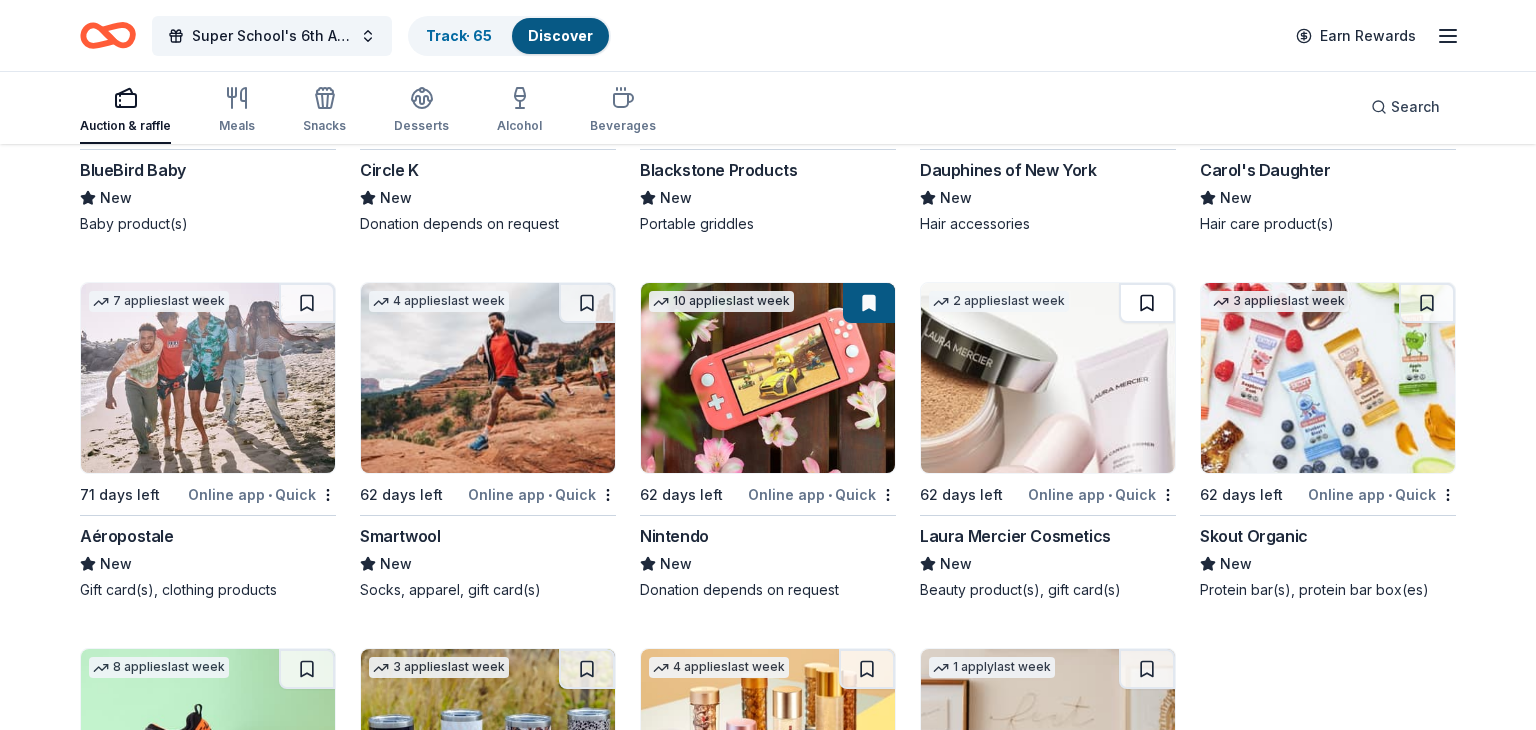 click at bounding box center (1147, 303) 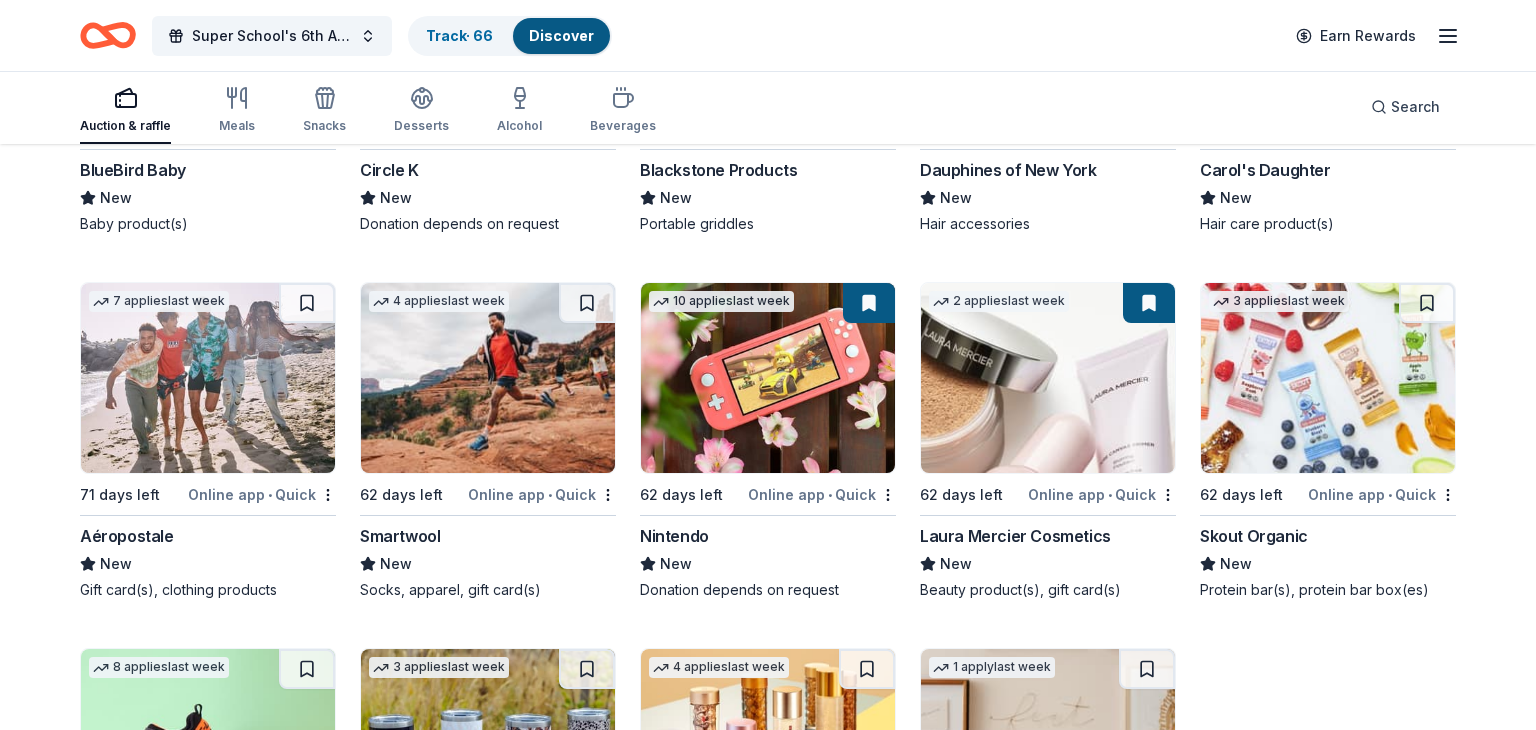 scroll, scrollTop: 21786, scrollLeft: 0, axis: vertical 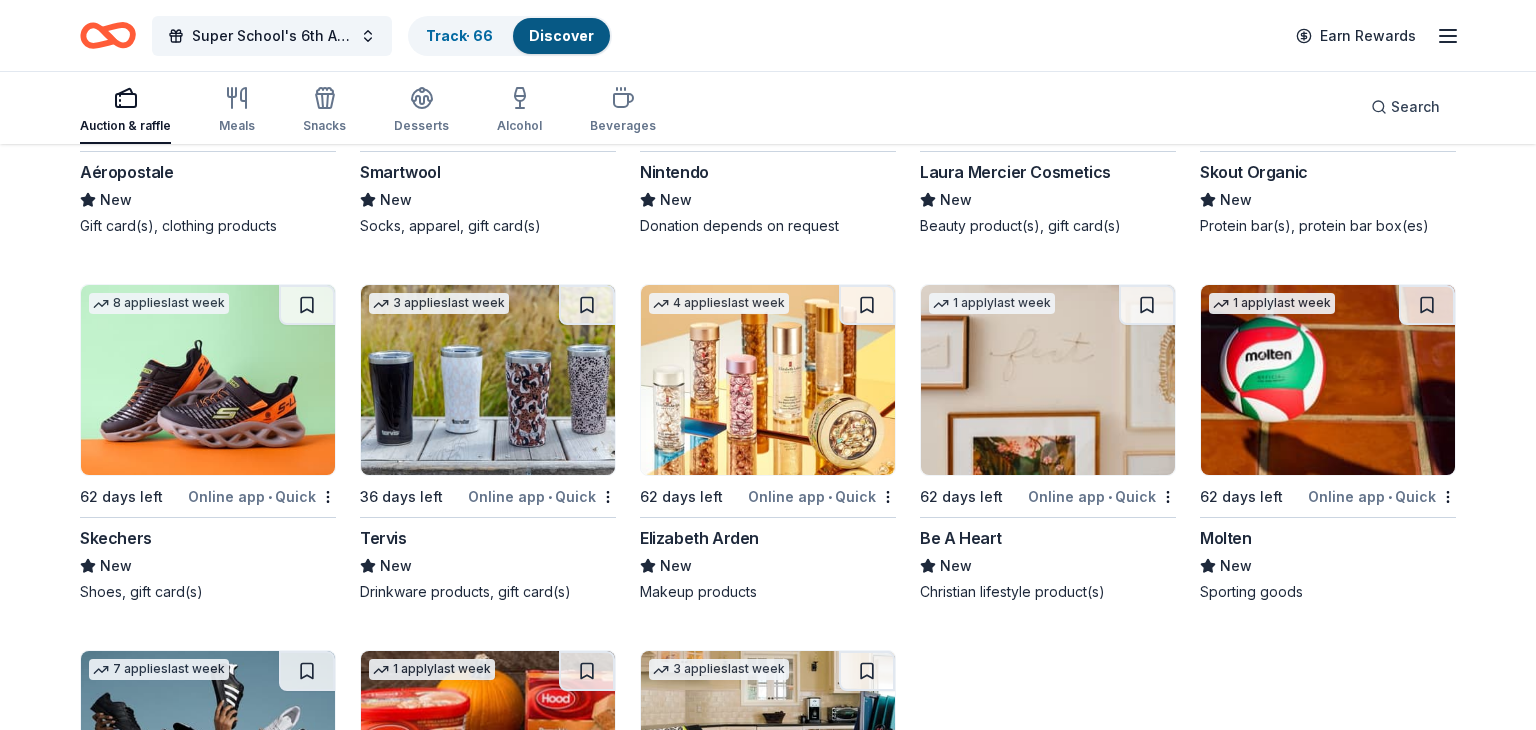 click at bounding box center [208, 380] 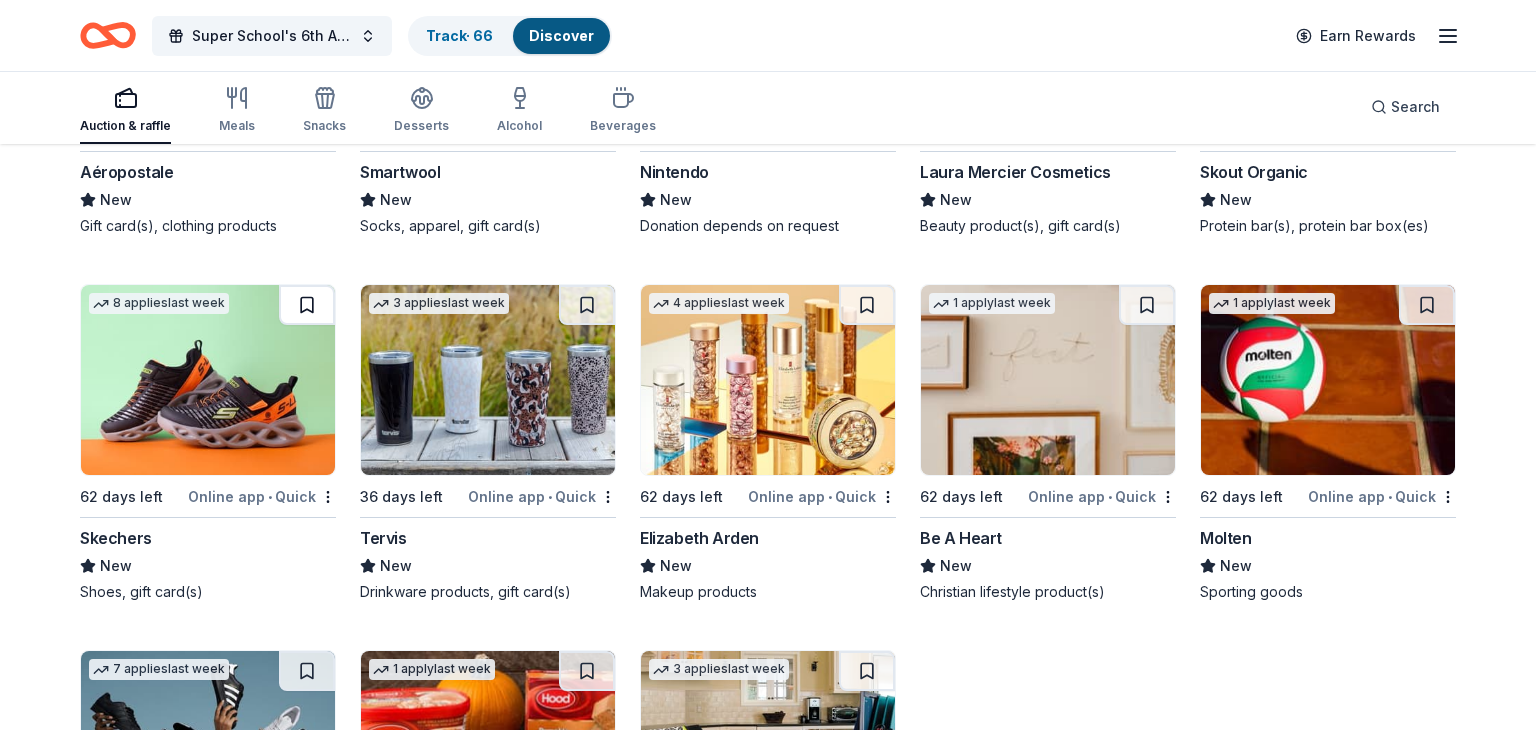 click at bounding box center [307, 305] 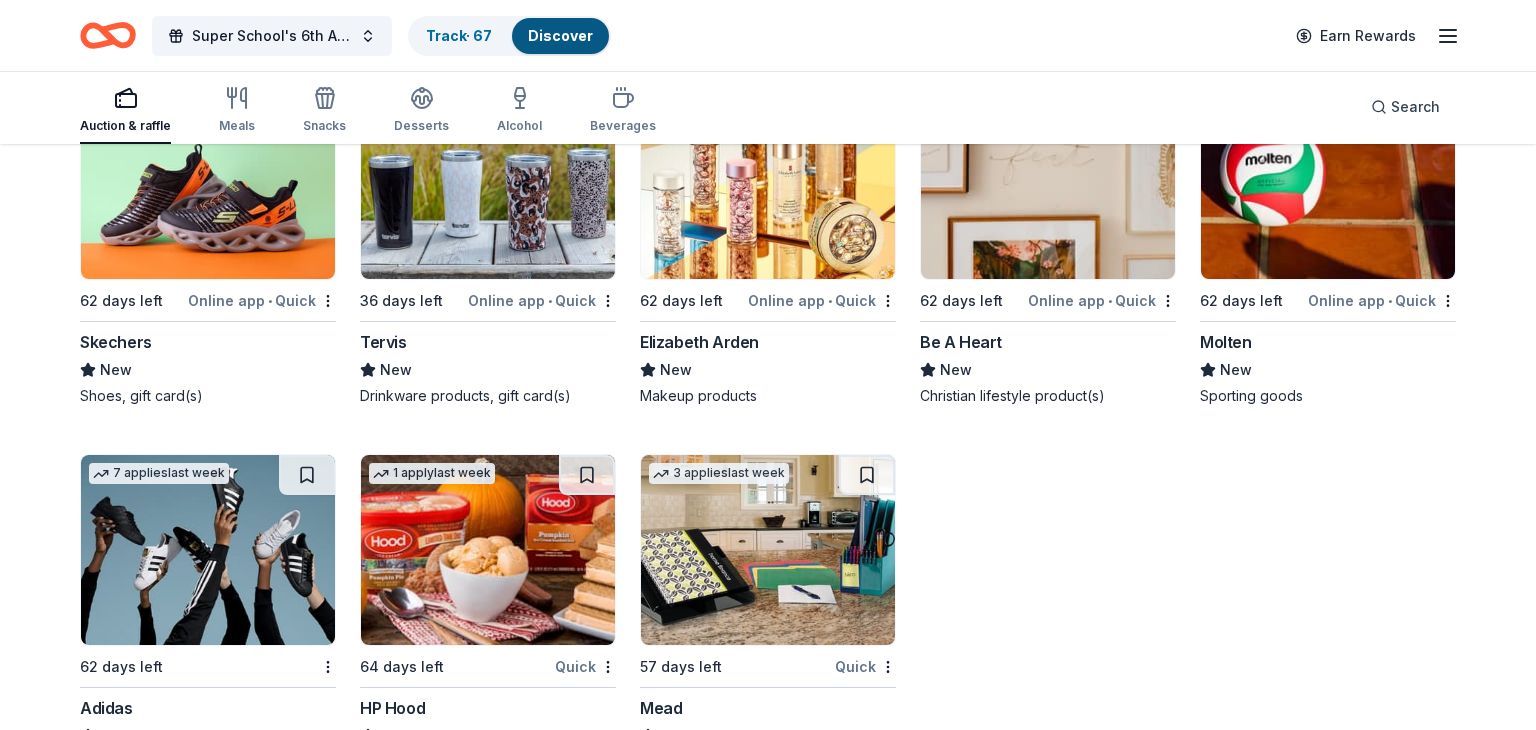 scroll, scrollTop: 22052, scrollLeft: 0, axis: vertical 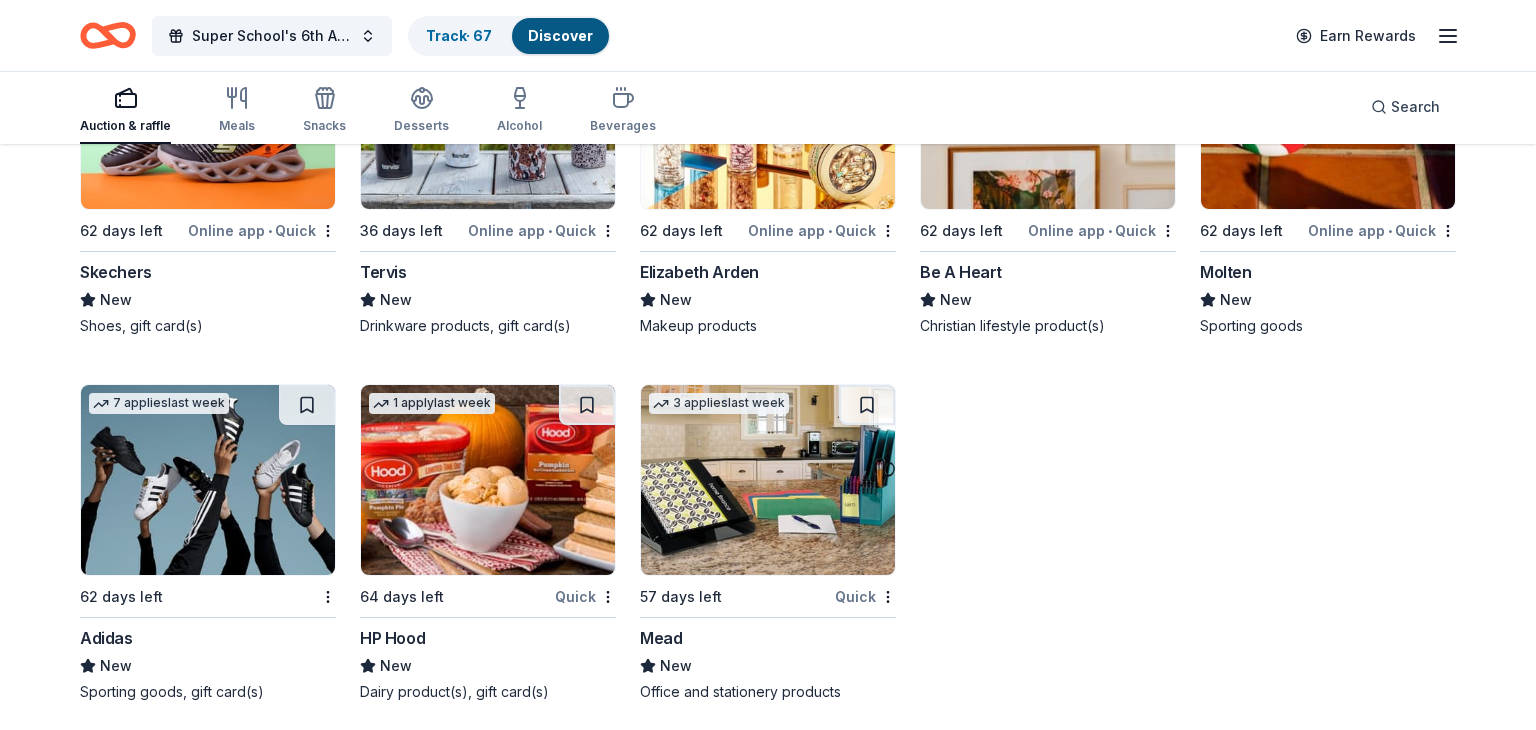 click at bounding box center (208, 480) 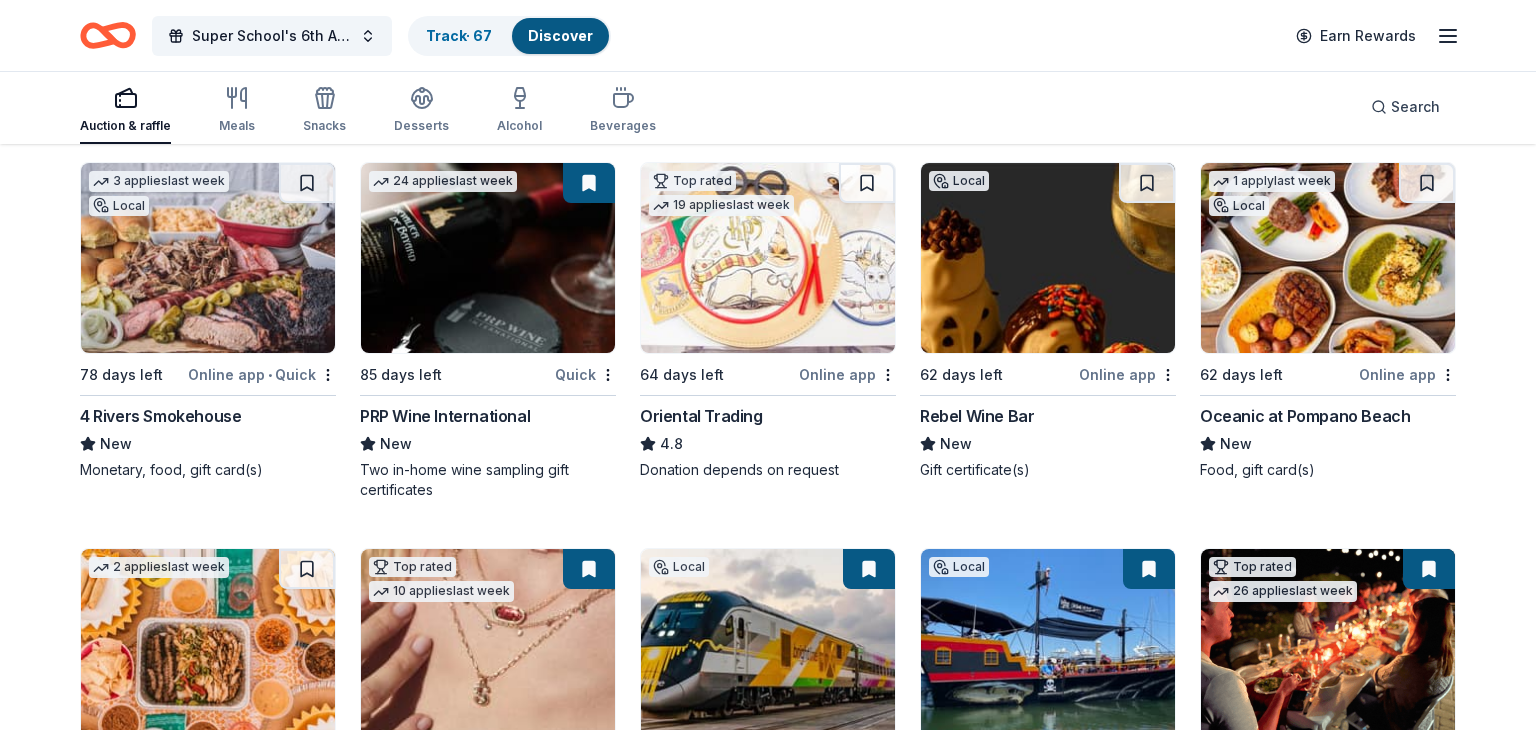 scroll, scrollTop: 0, scrollLeft: 0, axis: both 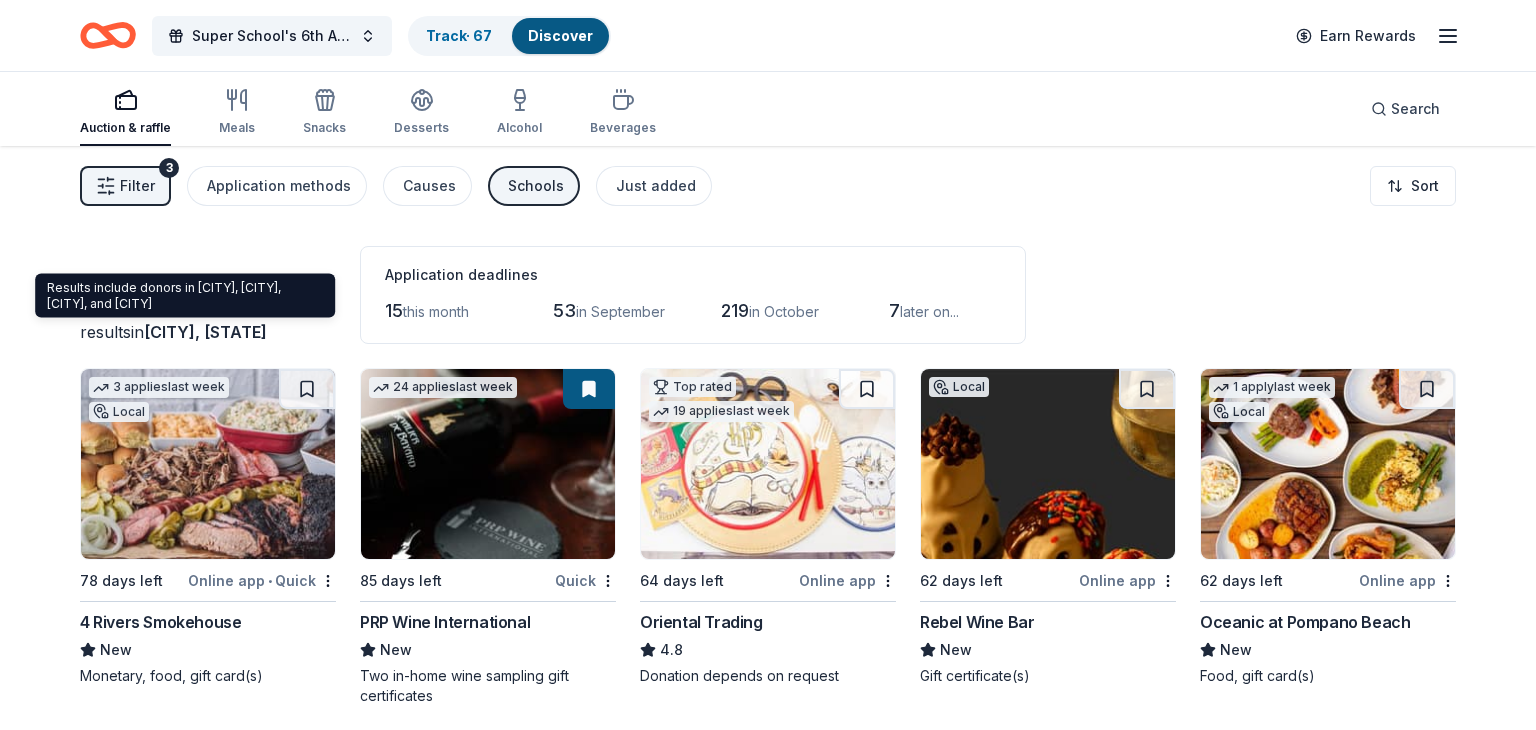 click on "Sunrise, FL" at bounding box center [205, 332] 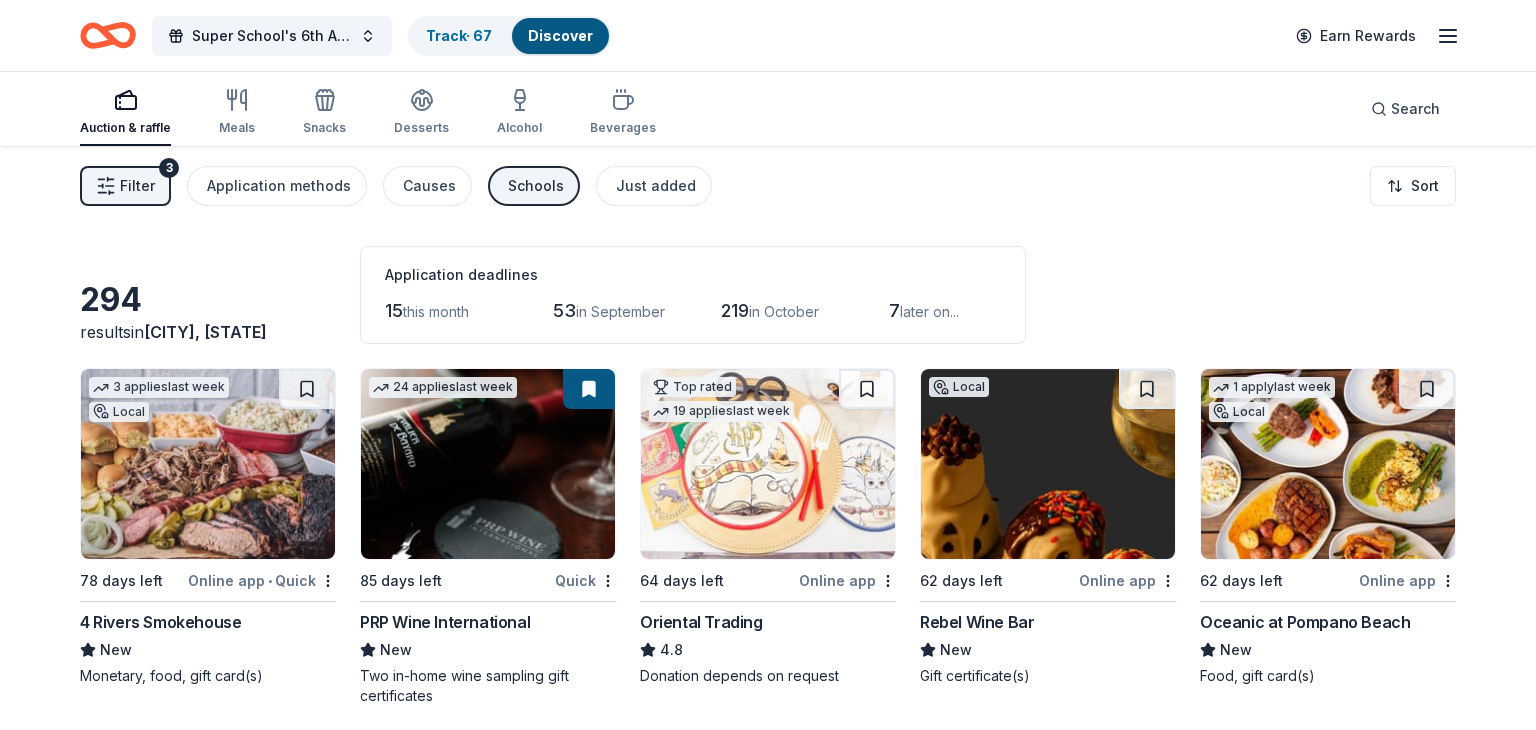 click on "Filter 3" at bounding box center (125, 186) 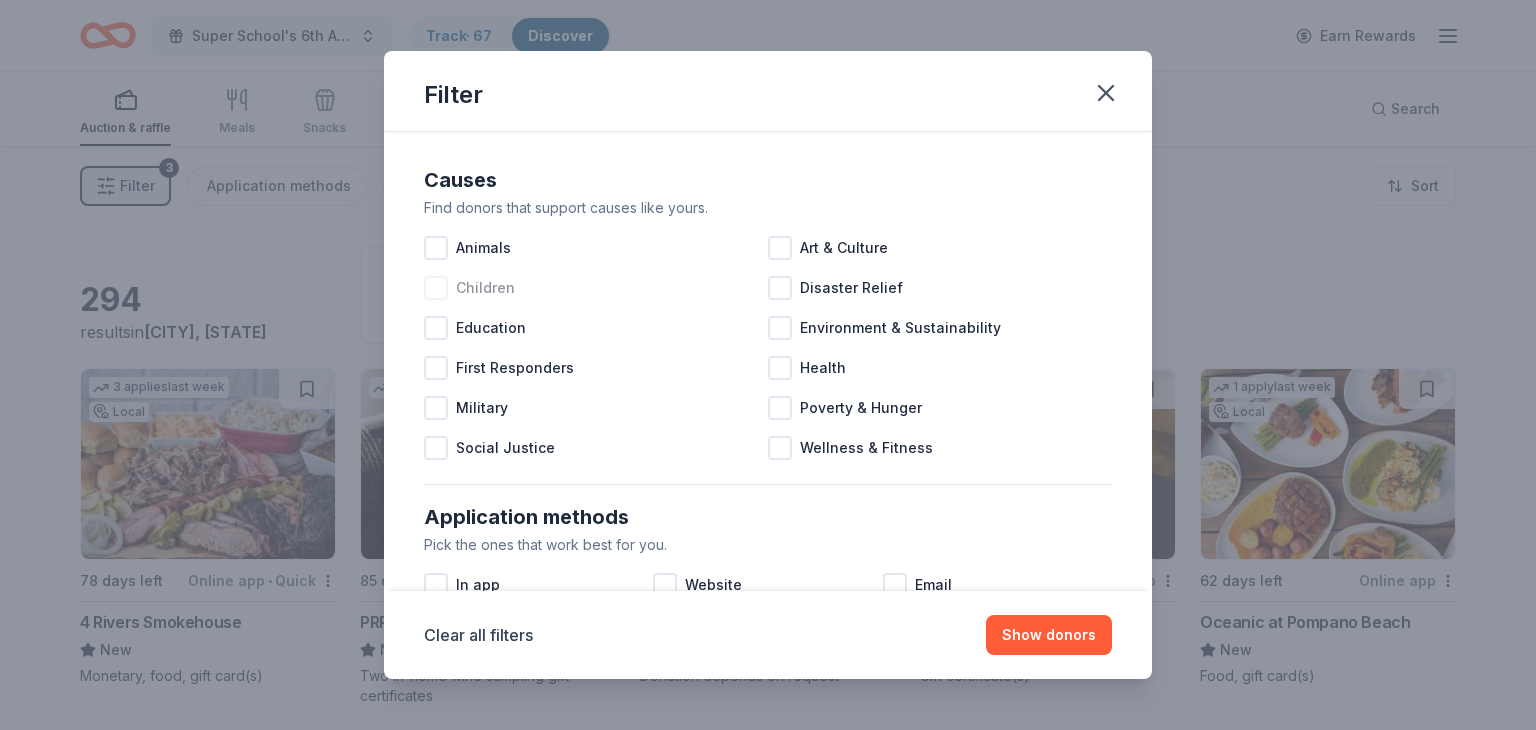 click on "Children" at bounding box center [596, 288] 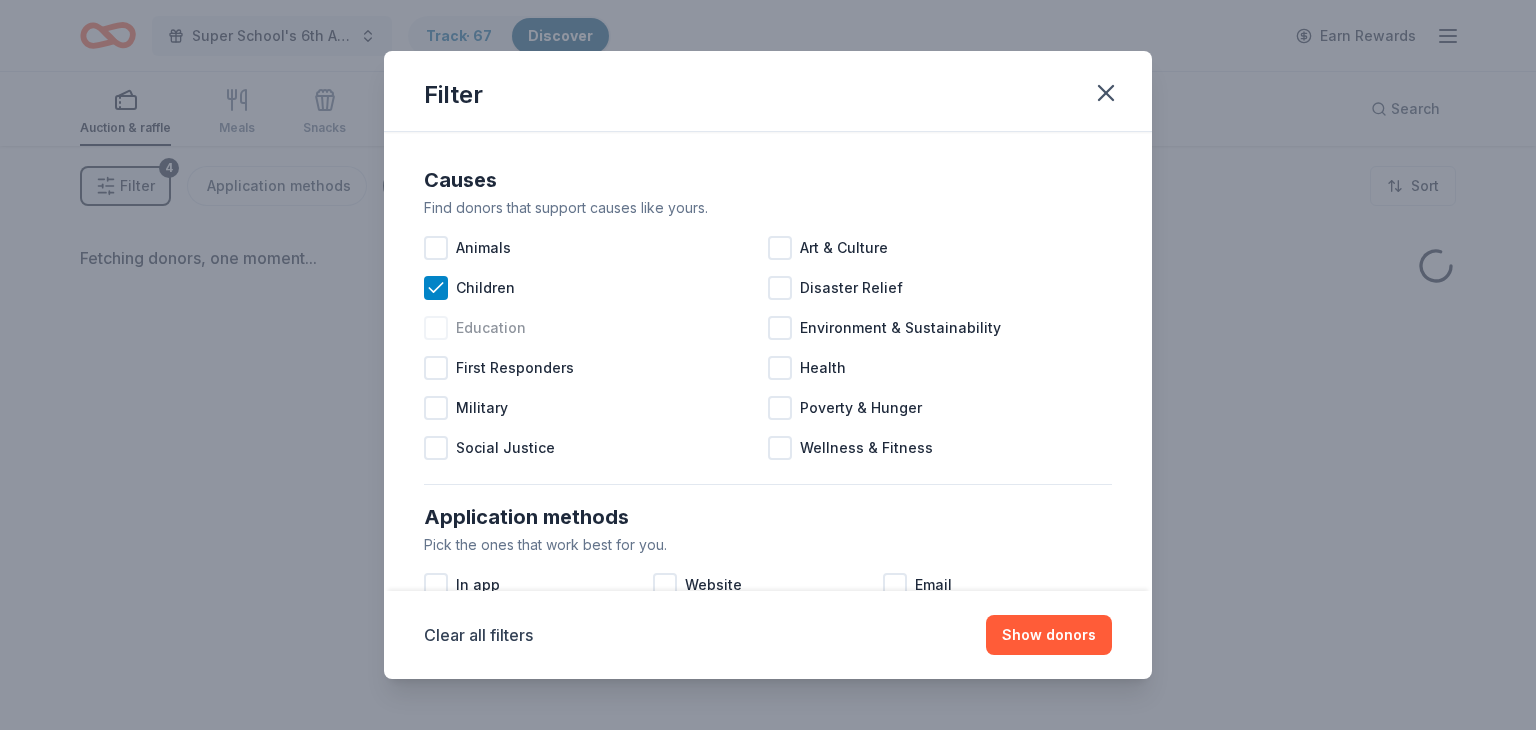 click on "Education" at bounding box center (596, 328) 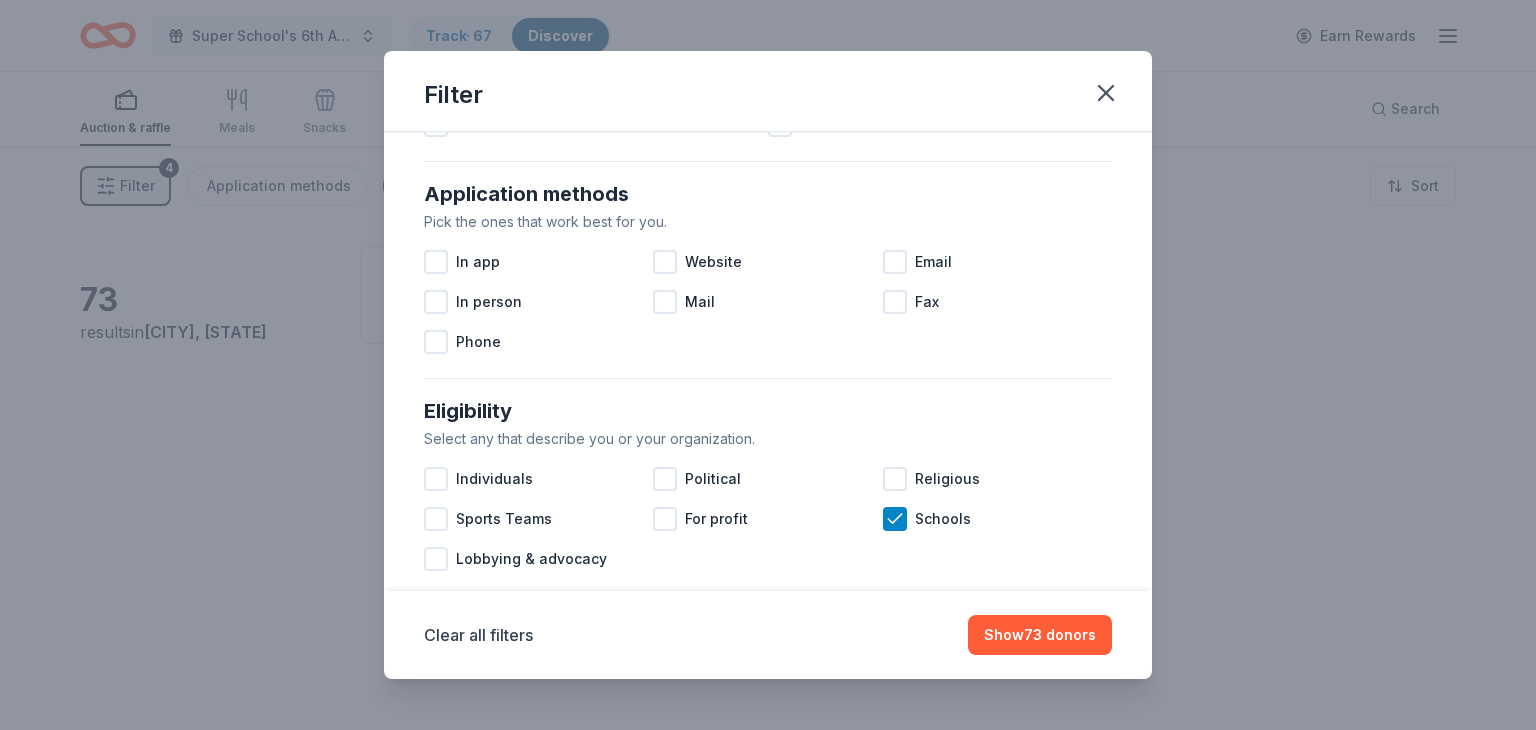 scroll, scrollTop: 336, scrollLeft: 0, axis: vertical 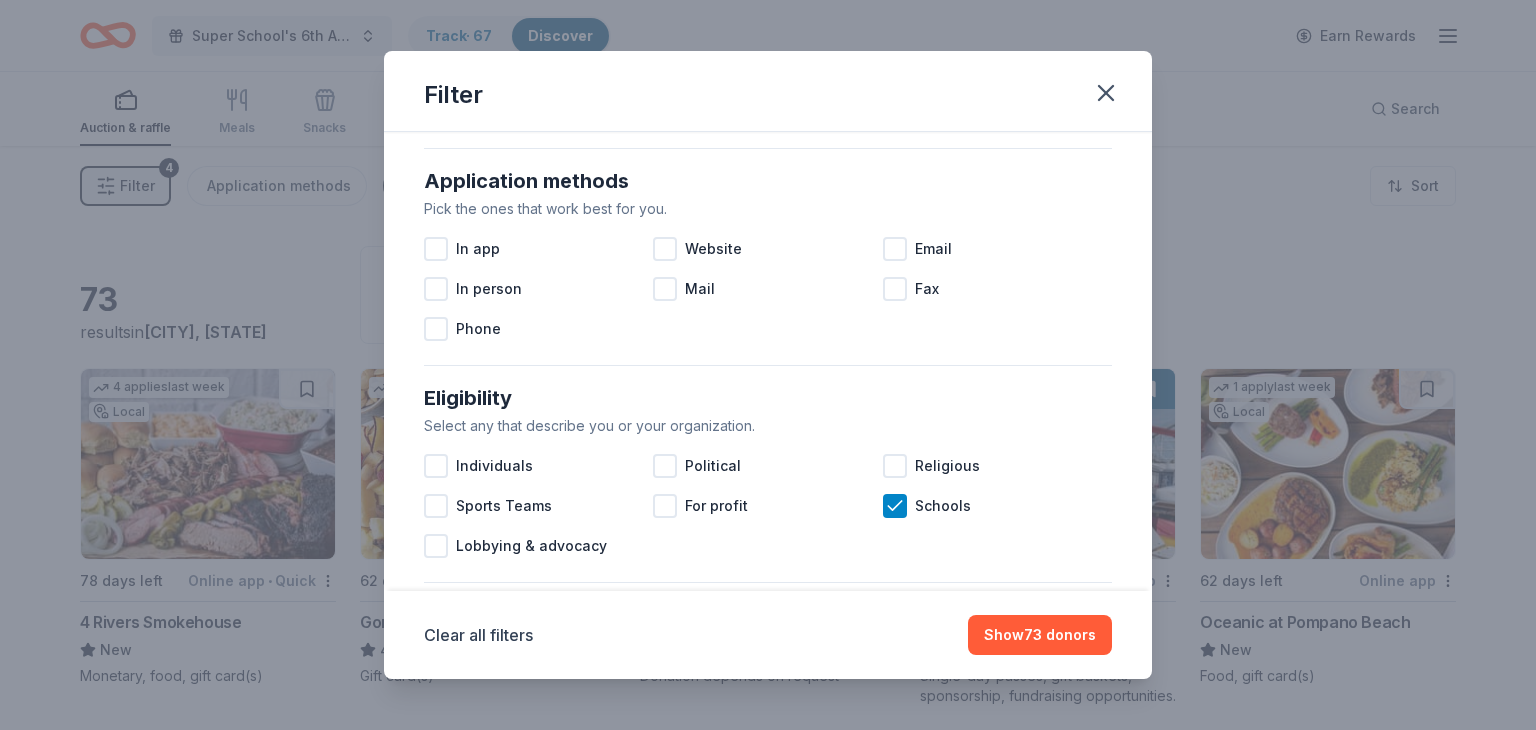 click on "Eligibility" at bounding box center (768, 398) 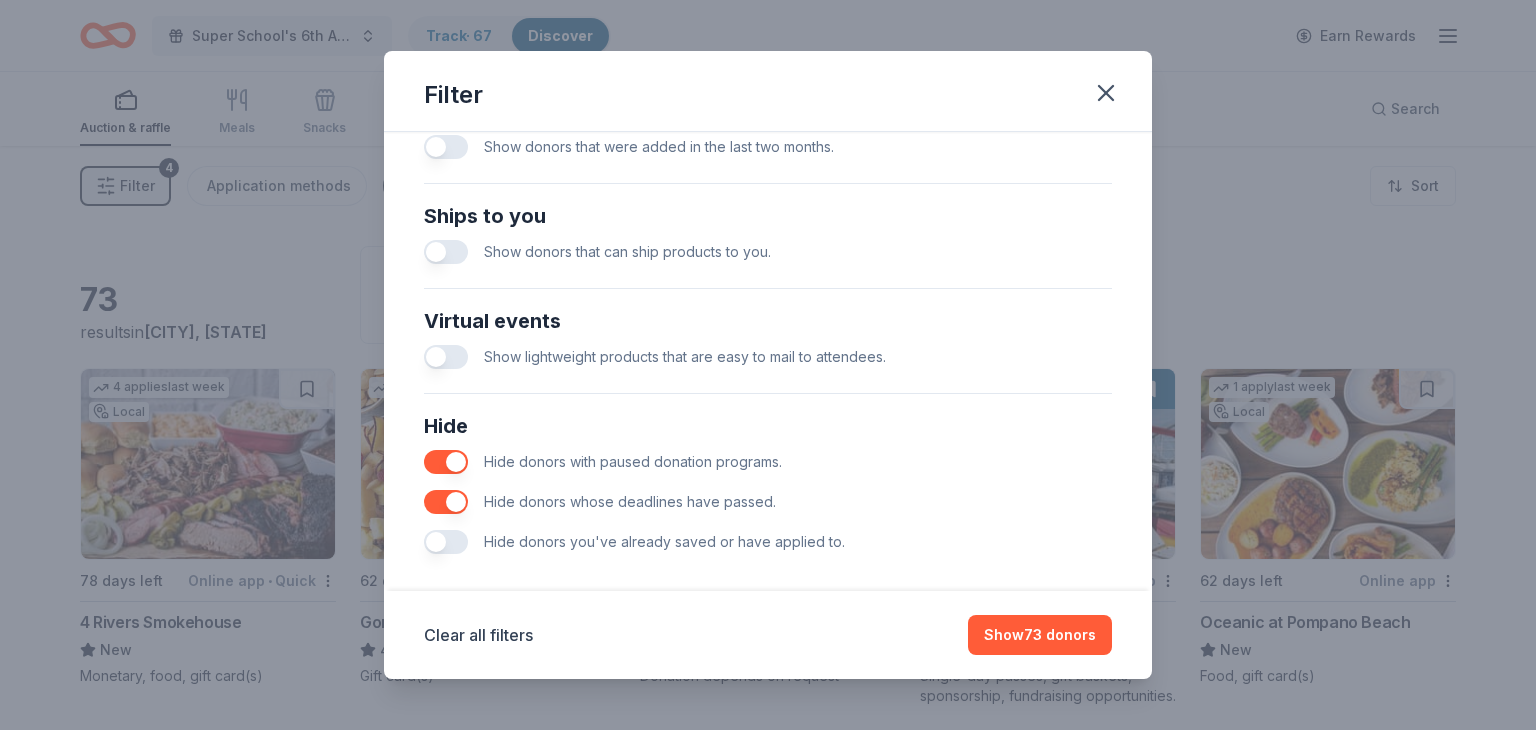 scroll, scrollTop: 857, scrollLeft: 0, axis: vertical 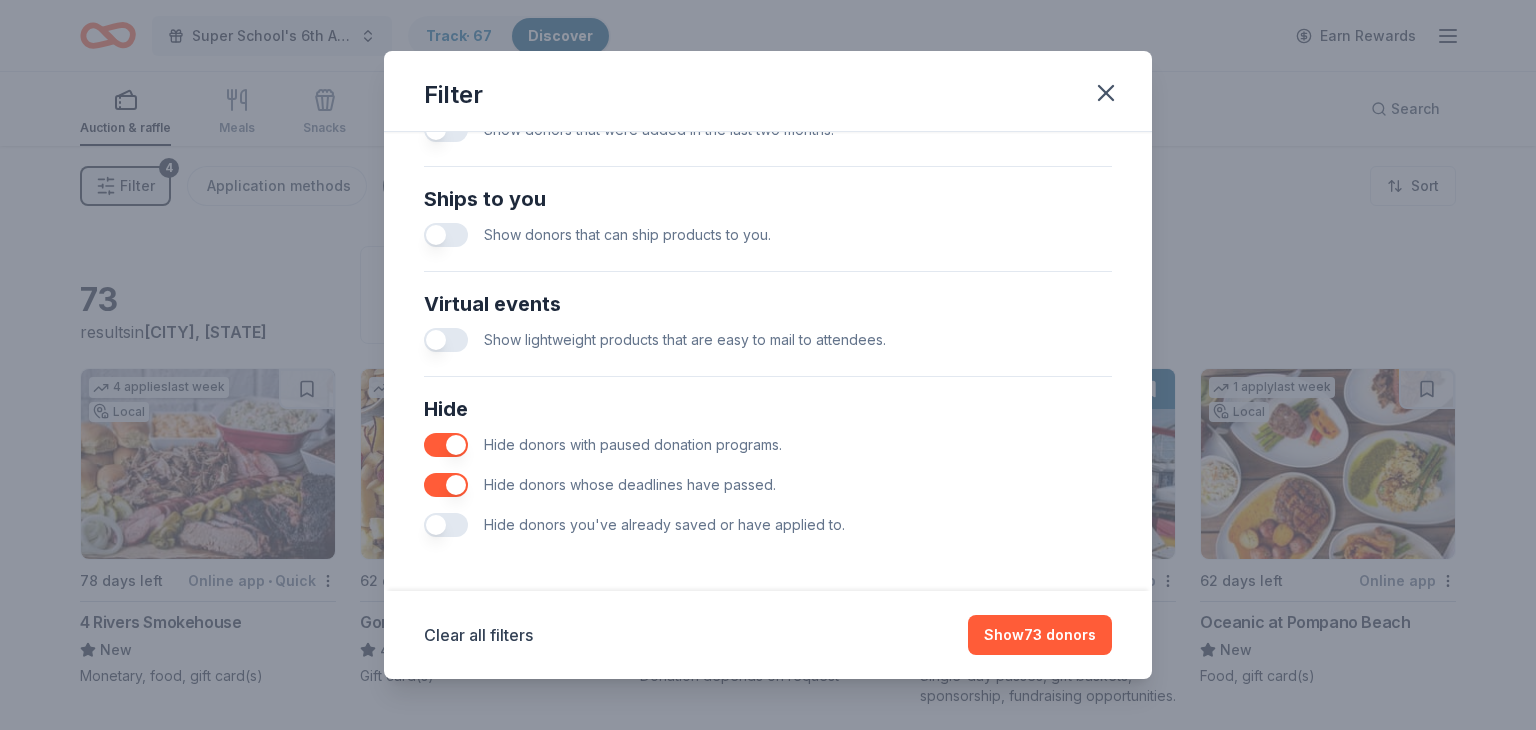 click at bounding box center [446, 525] 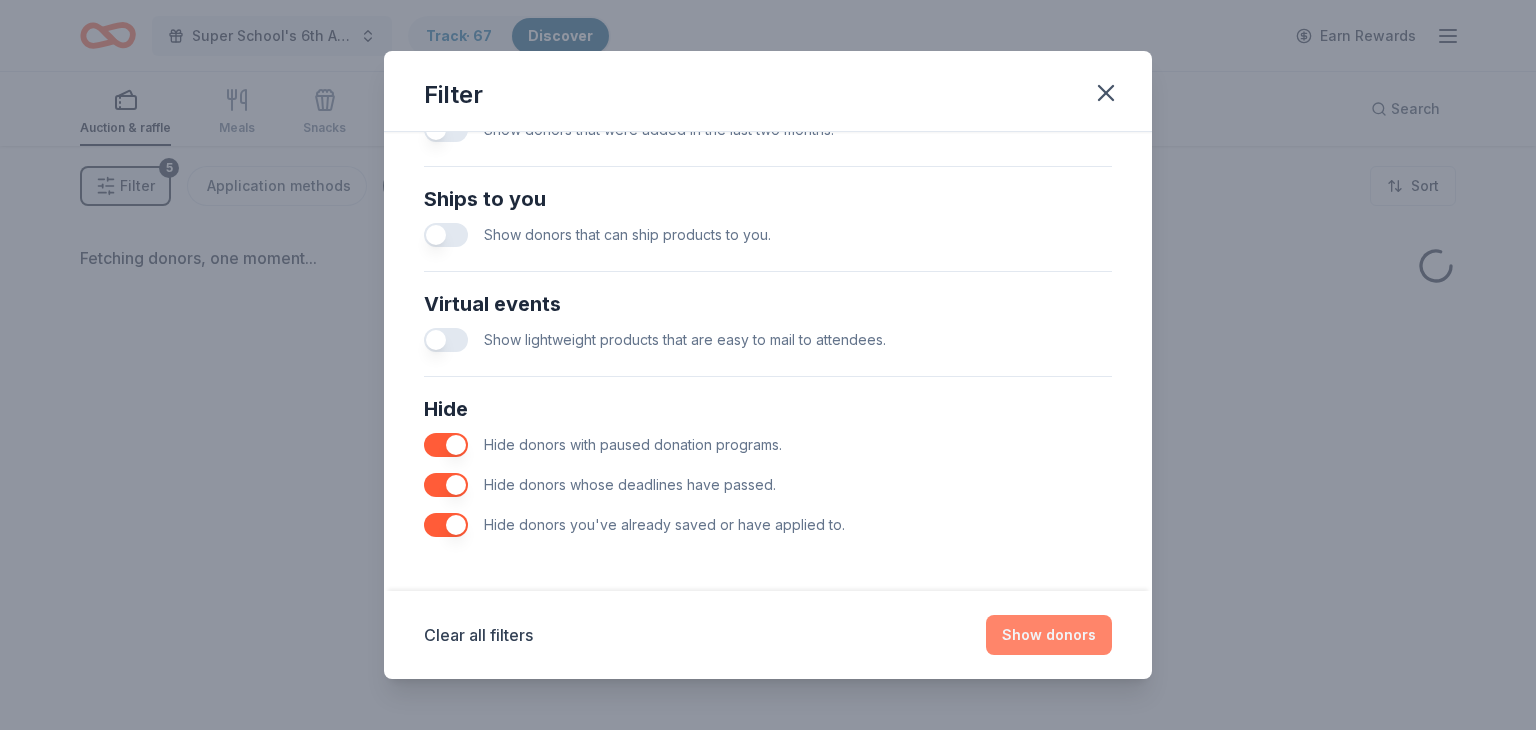 click on "Show    donors" at bounding box center (1049, 635) 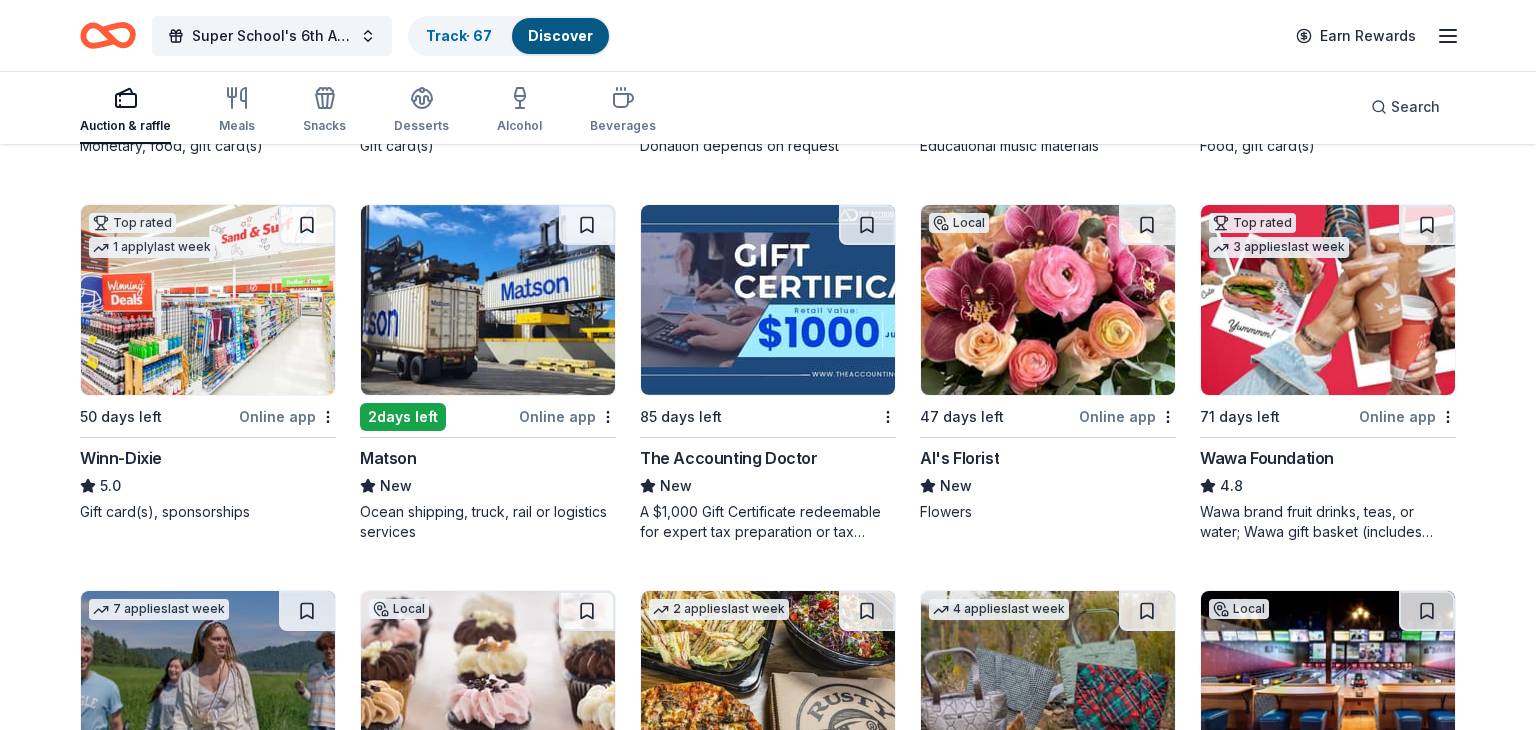 scroll, scrollTop: 532, scrollLeft: 0, axis: vertical 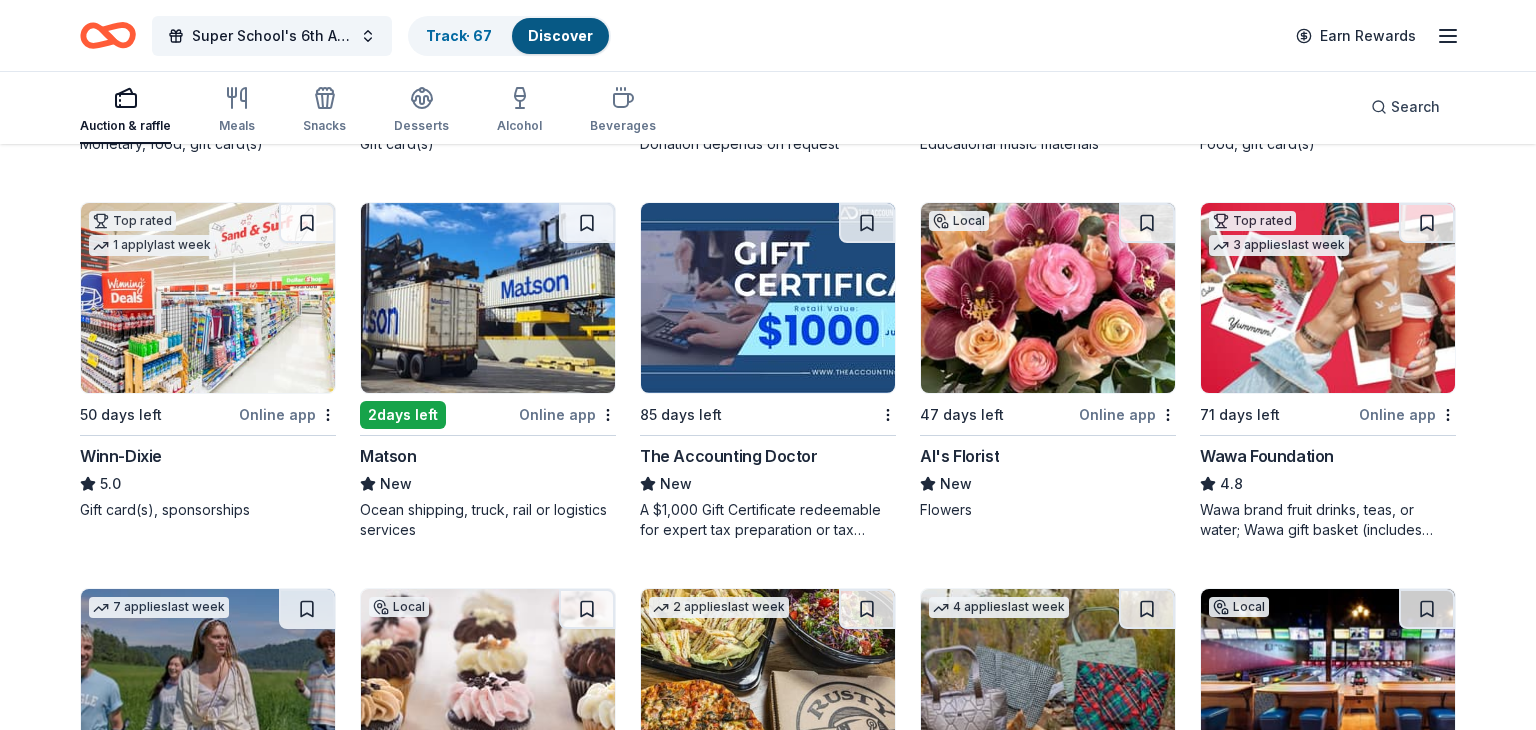 click at bounding box center [208, 298] 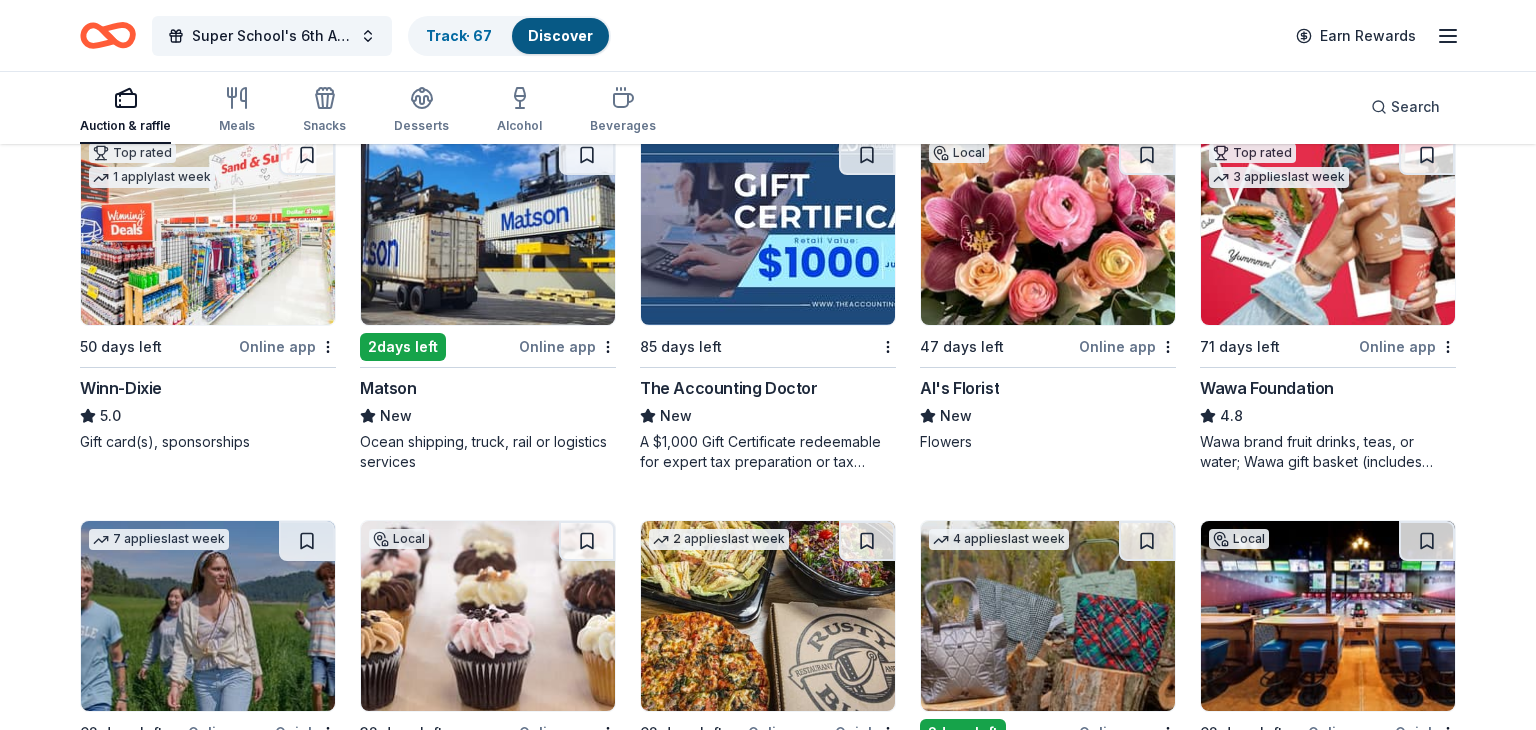scroll, scrollTop: 600, scrollLeft: 0, axis: vertical 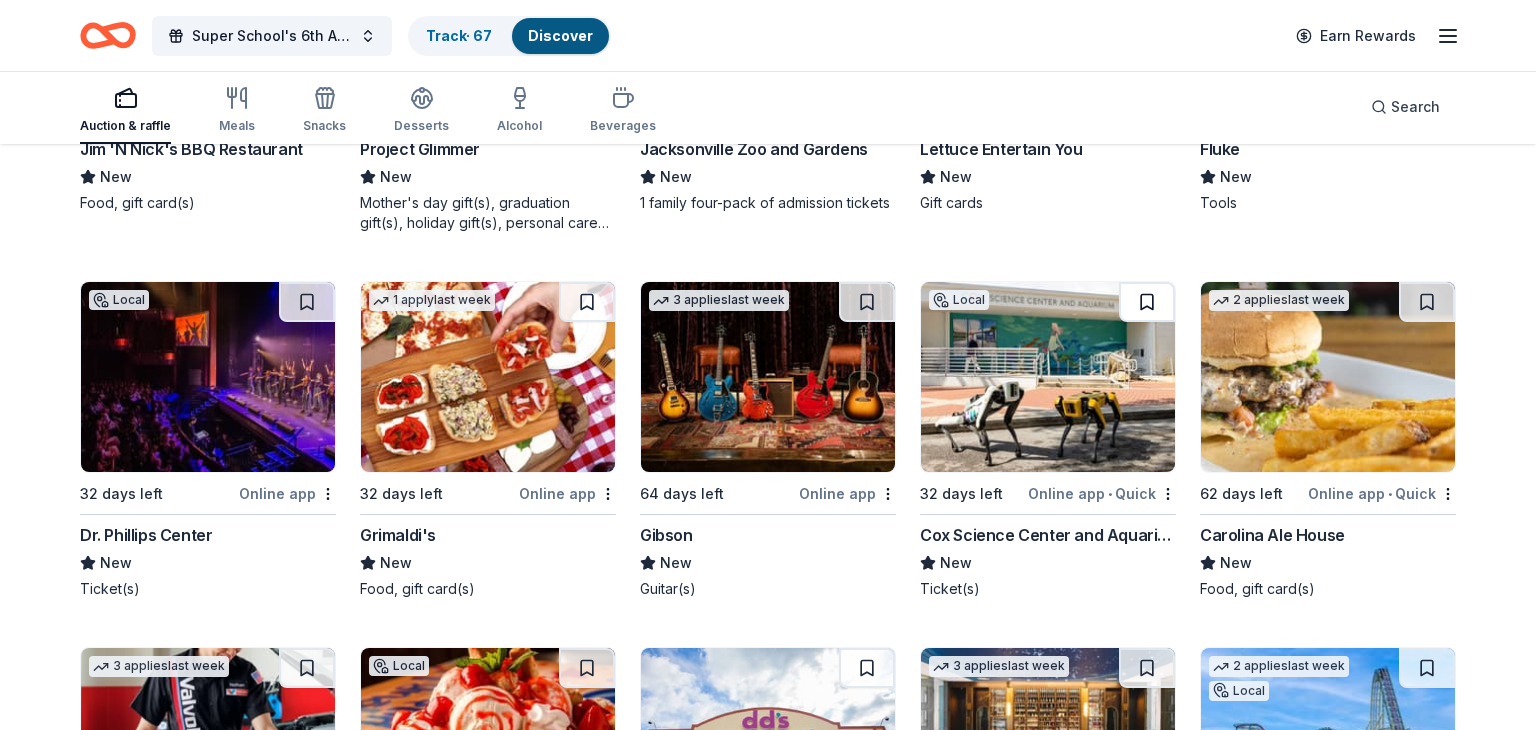 click at bounding box center (1147, 302) 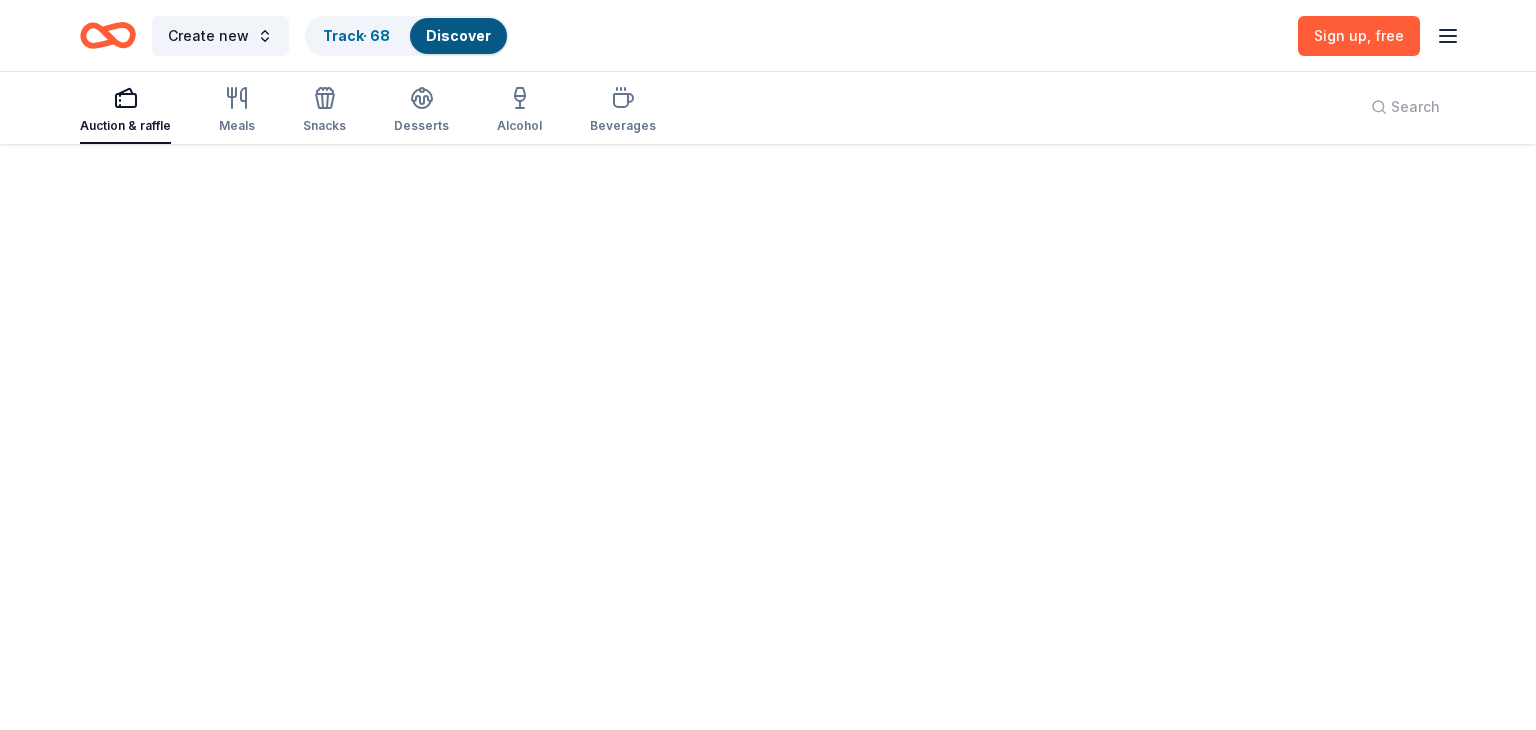 scroll, scrollTop: 844, scrollLeft: 0, axis: vertical 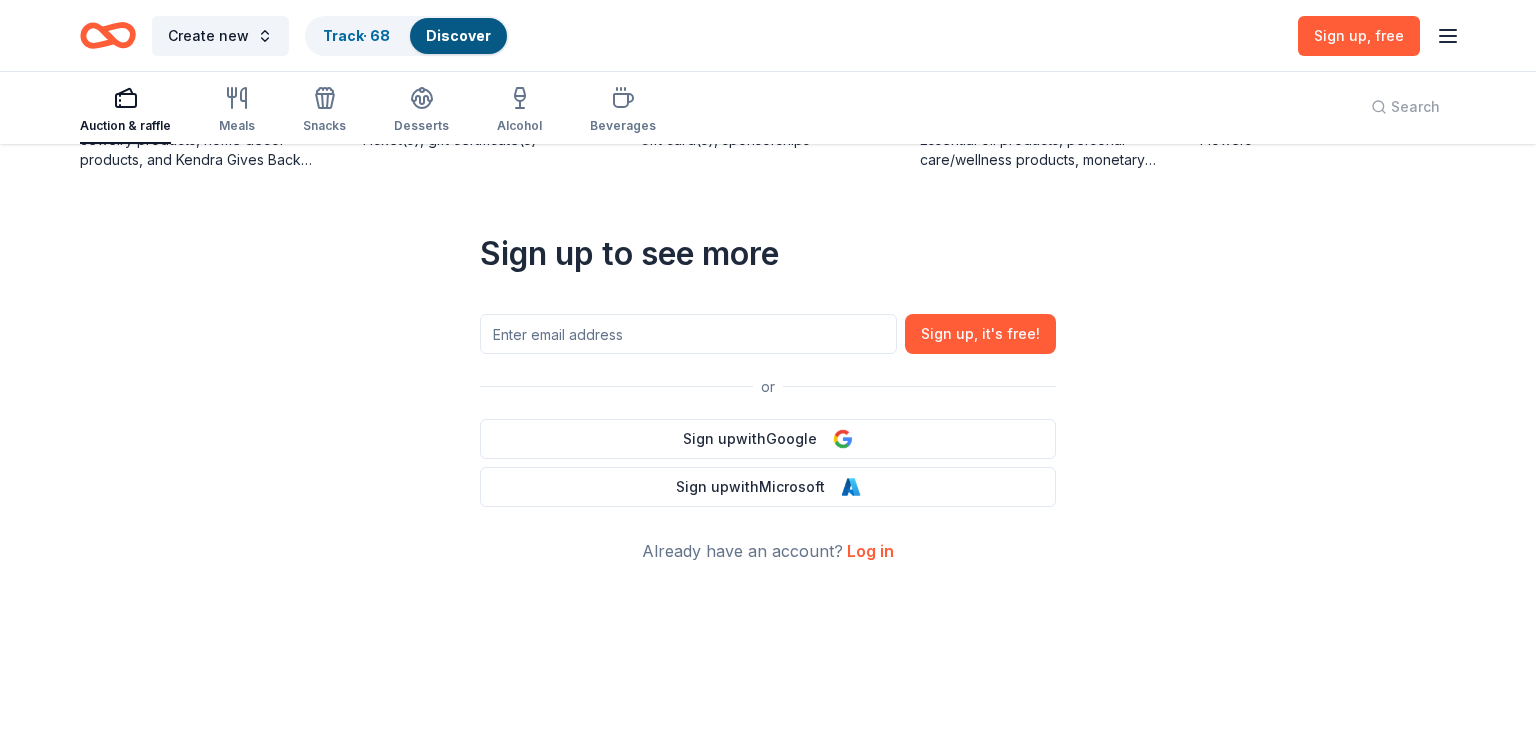 click on "Already have an account? Log in" at bounding box center (768, 551) 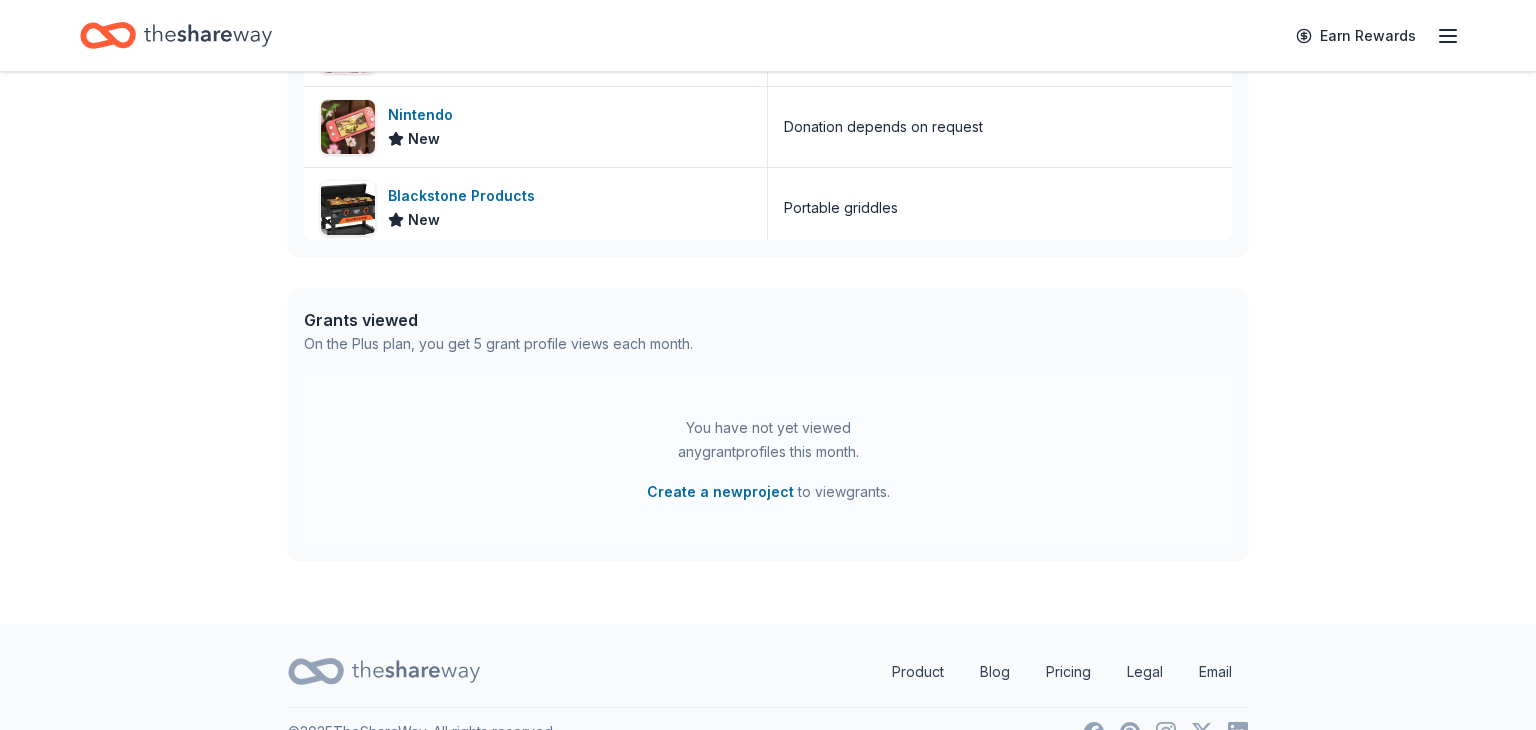 scroll, scrollTop: 0, scrollLeft: 0, axis: both 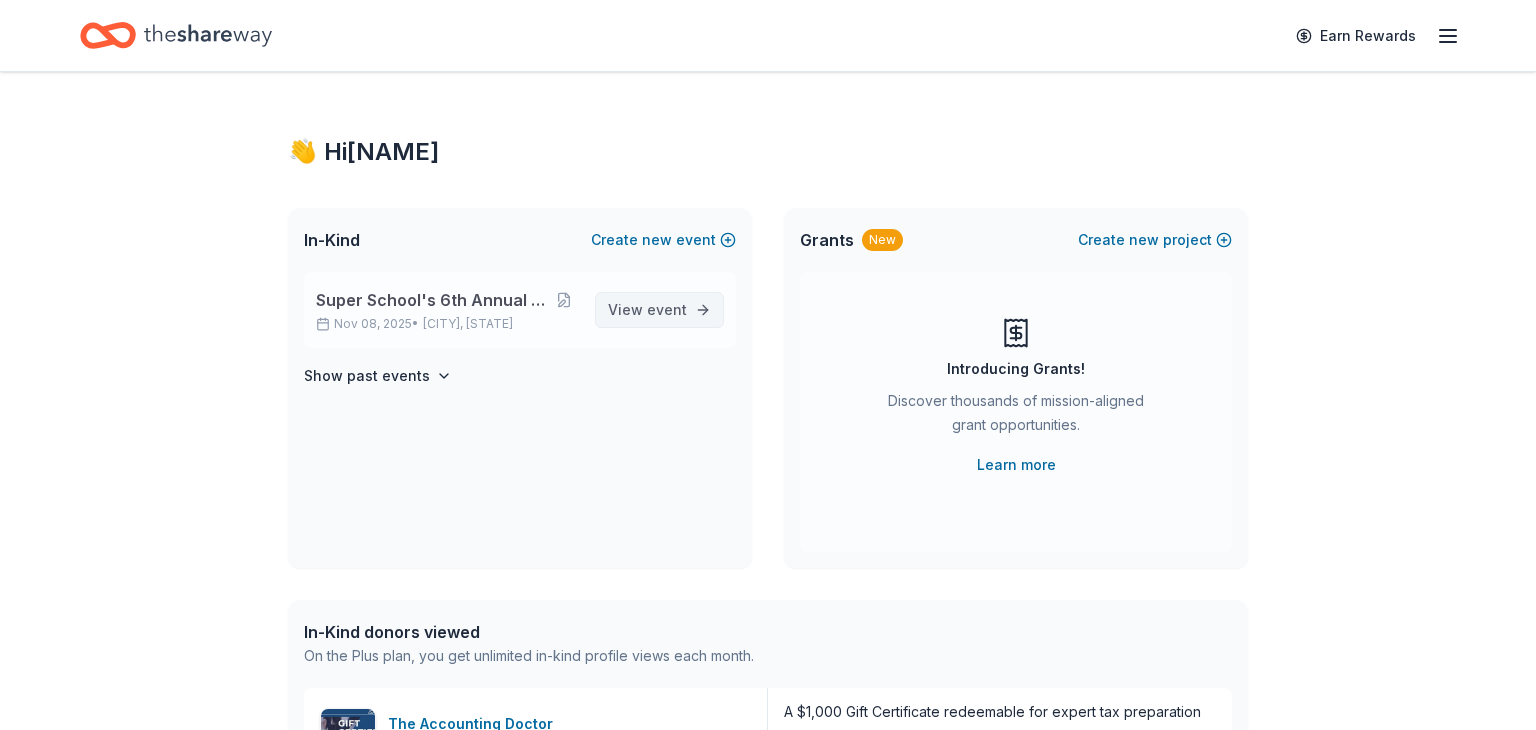 click on "event" at bounding box center (667, 309) 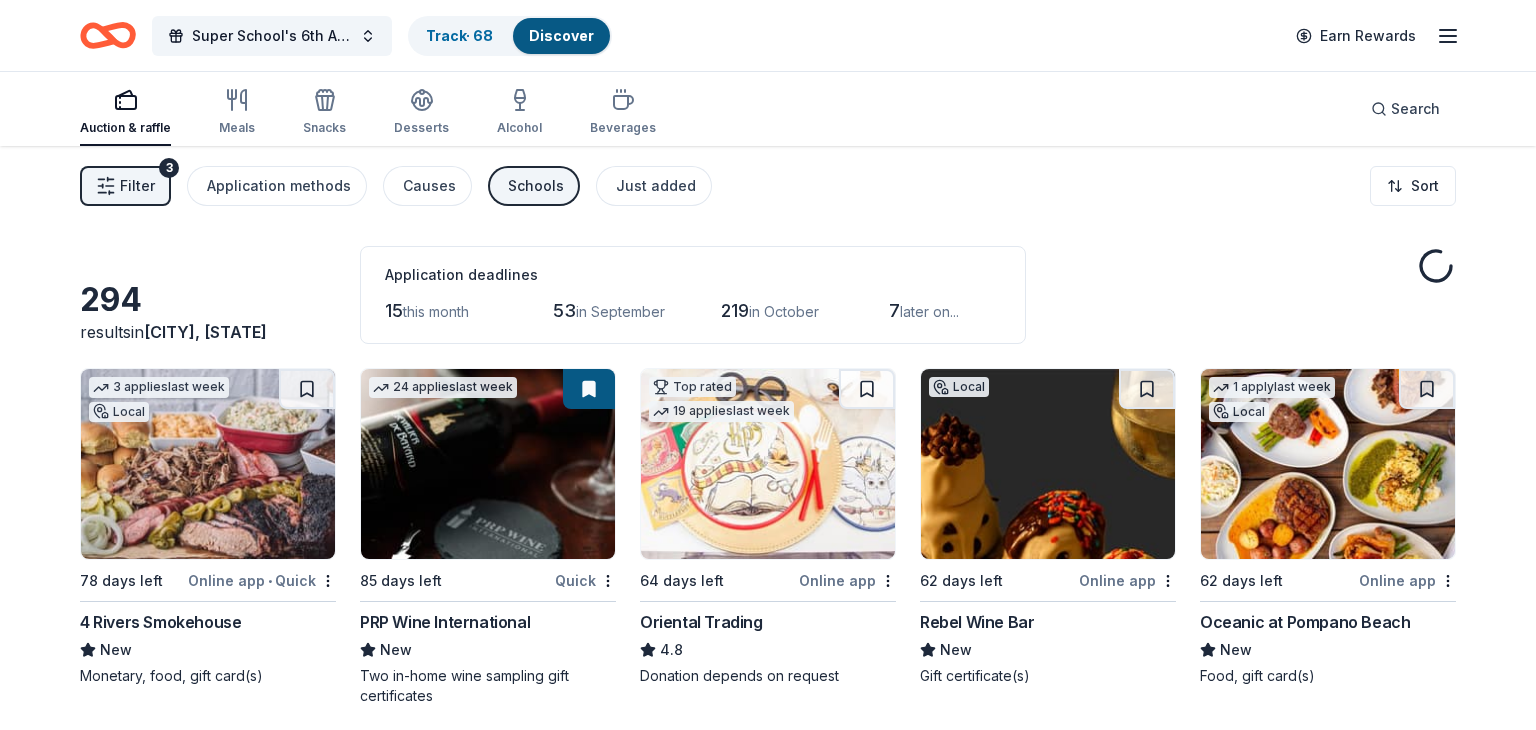 click on "Filter" at bounding box center [137, 186] 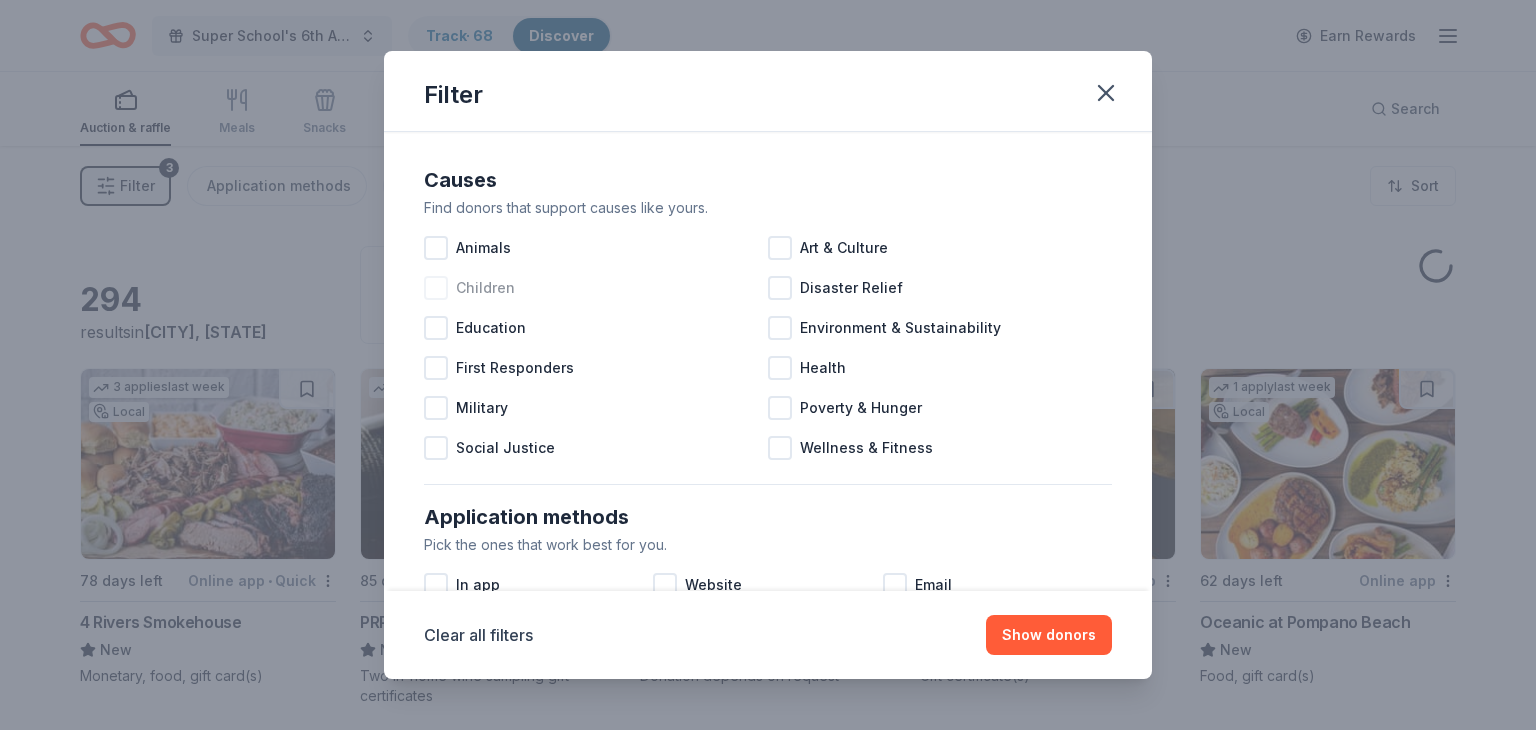 click at bounding box center [436, 288] 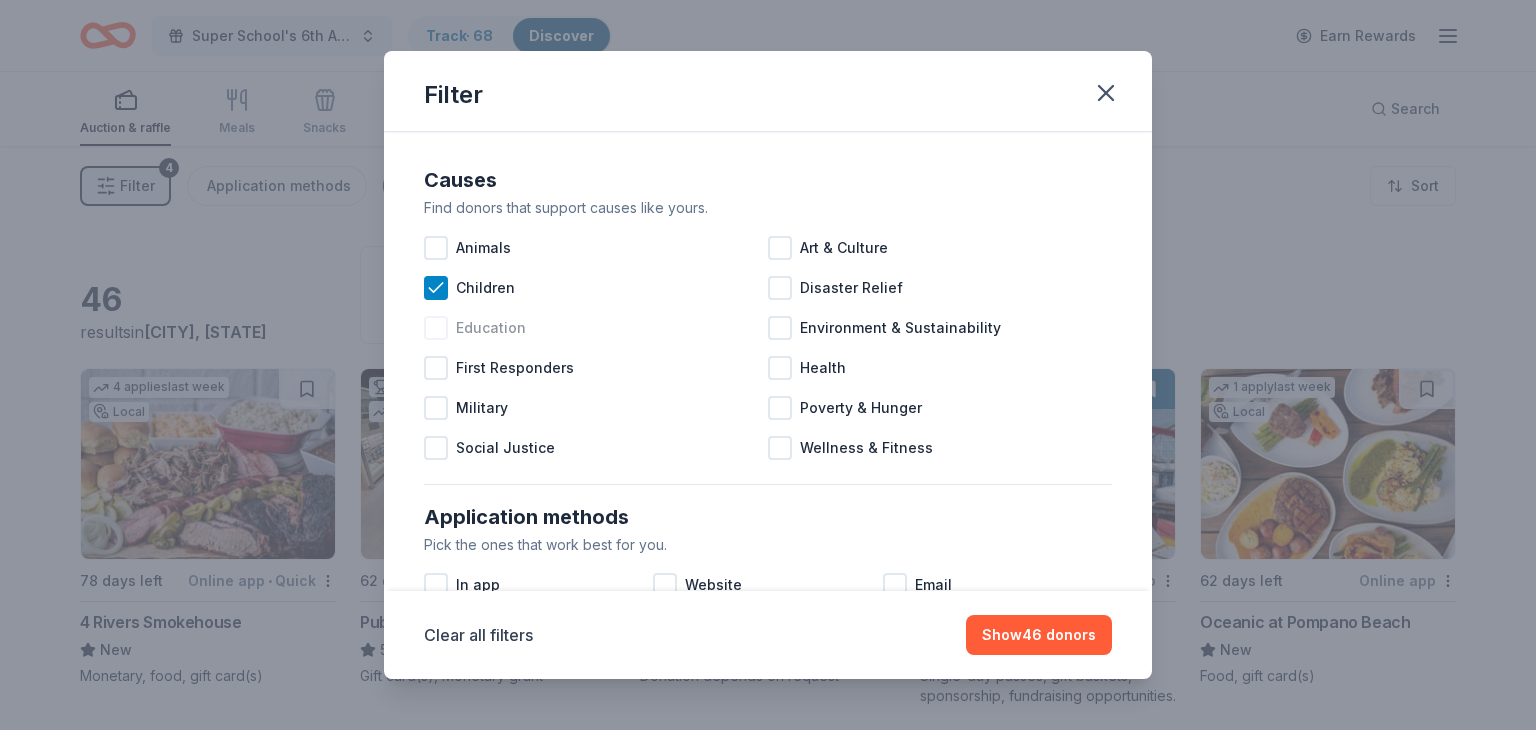 click at bounding box center (436, 328) 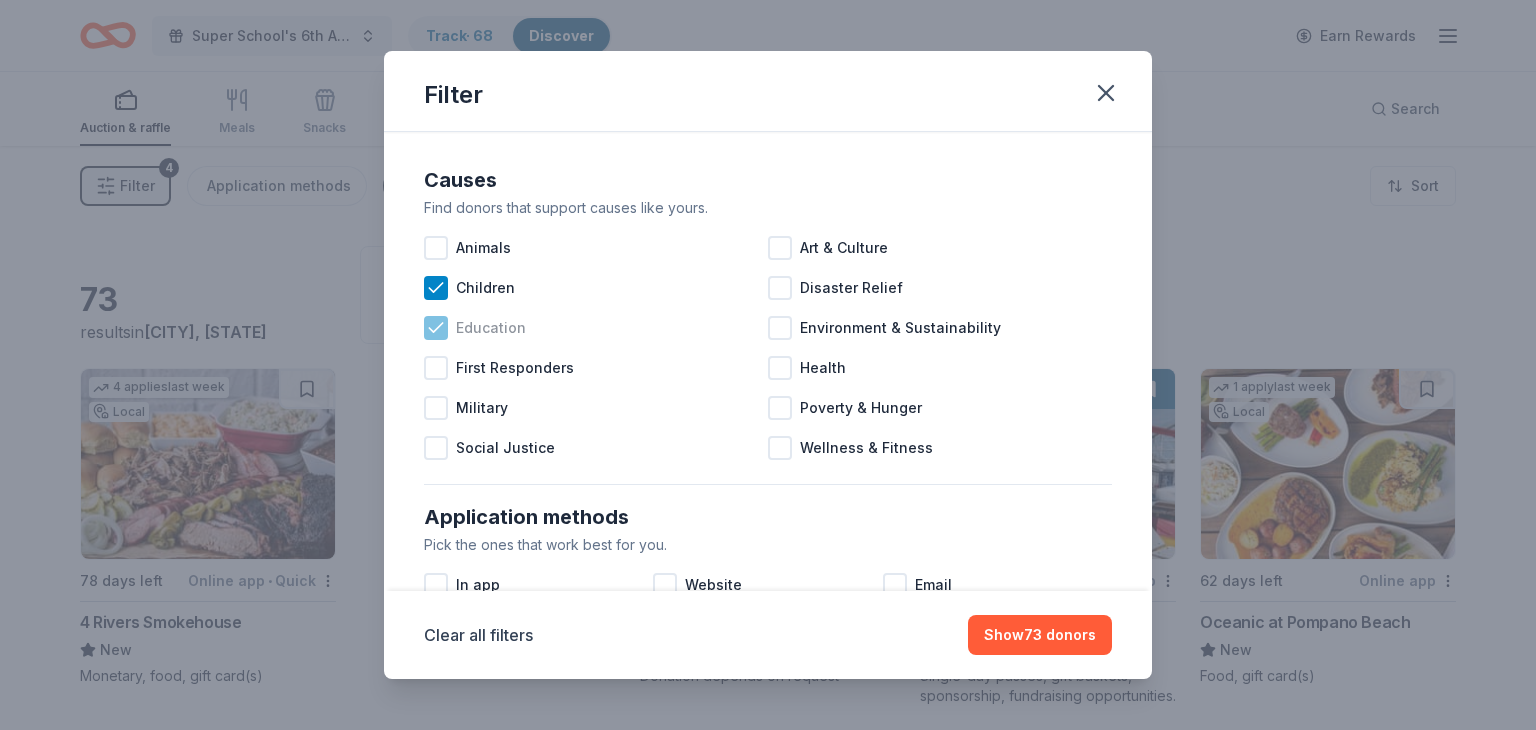 click 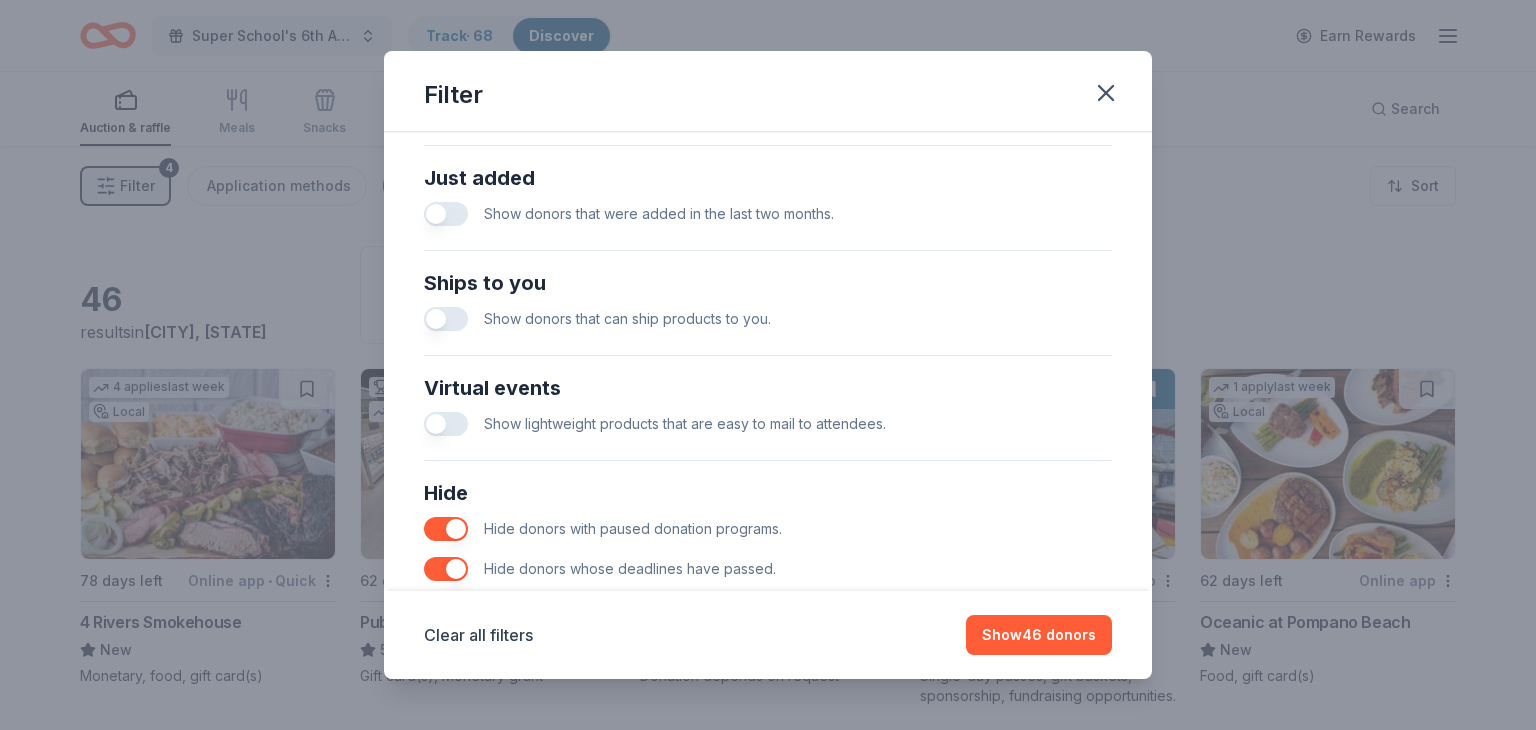 scroll, scrollTop: 857, scrollLeft: 0, axis: vertical 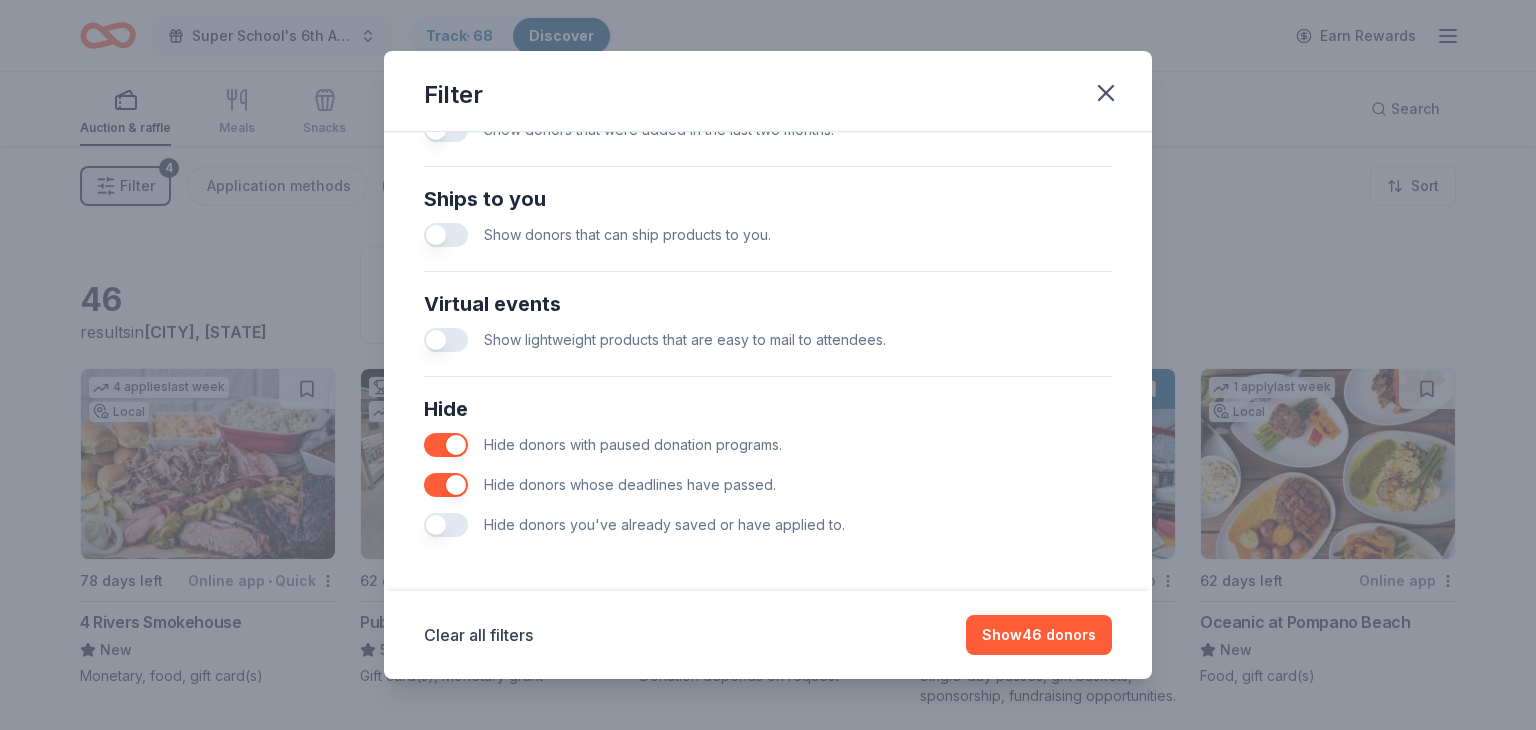 click at bounding box center (446, 525) 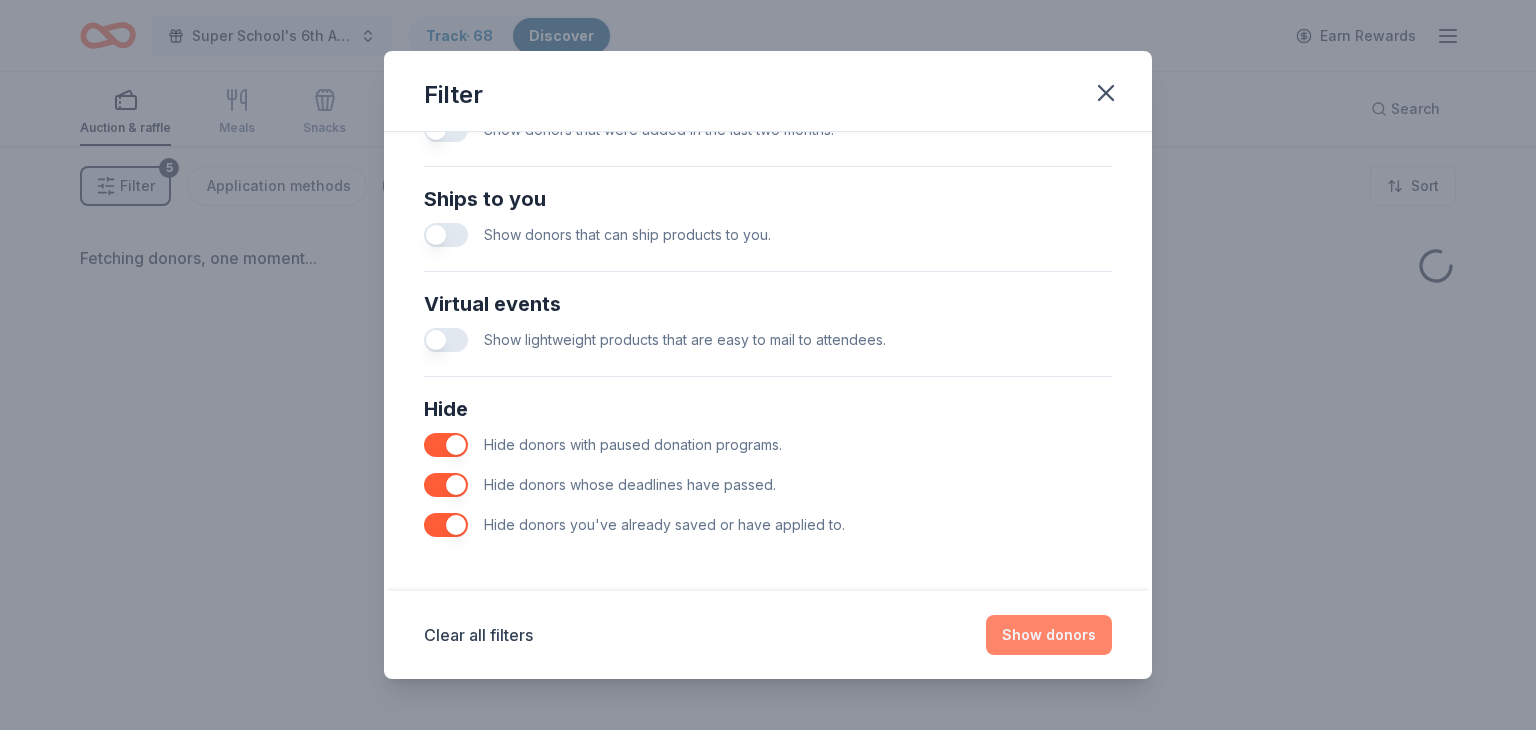 click on "Show    donors" at bounding box center [1049, 635] 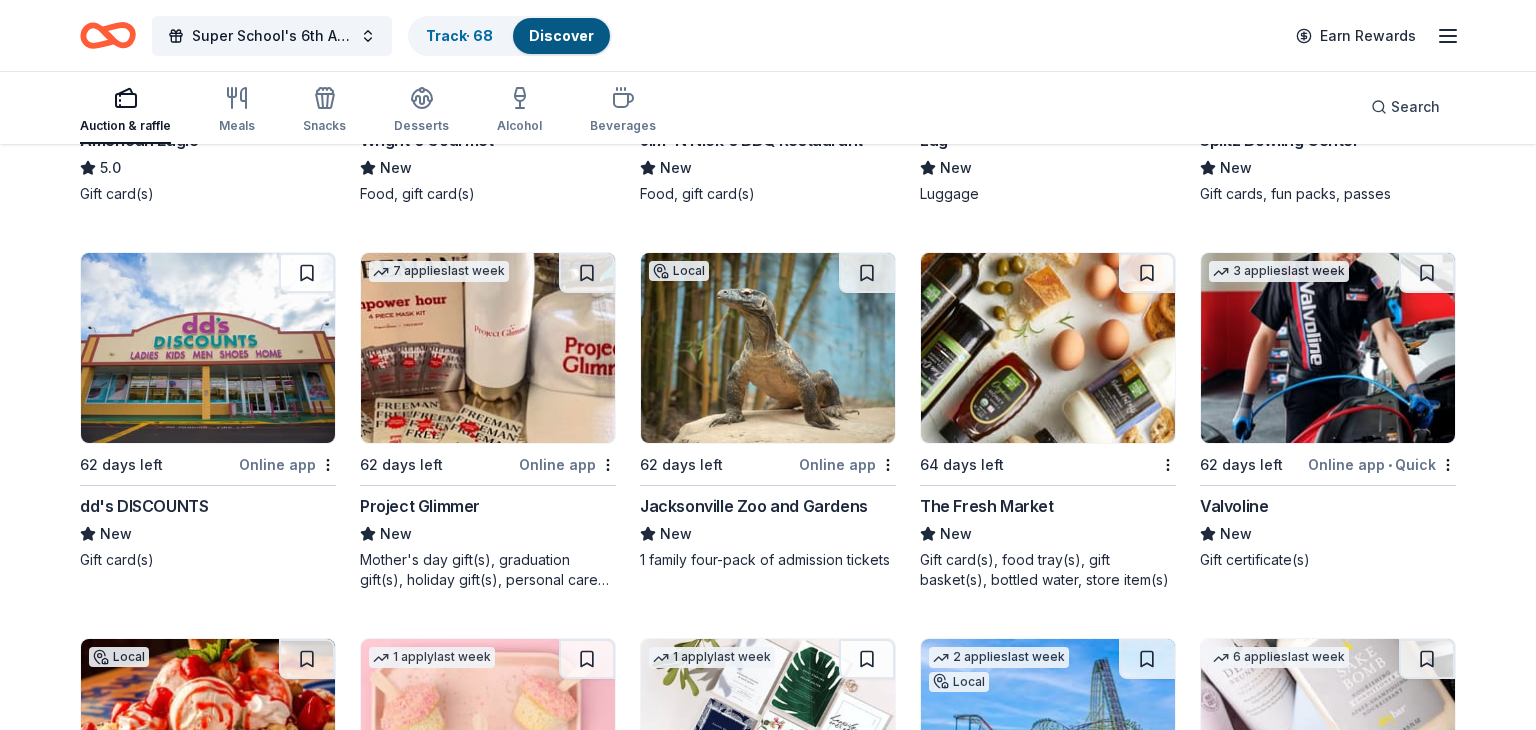scroll, scrollTop: 872, scrollLeft: 0, axis: vertical 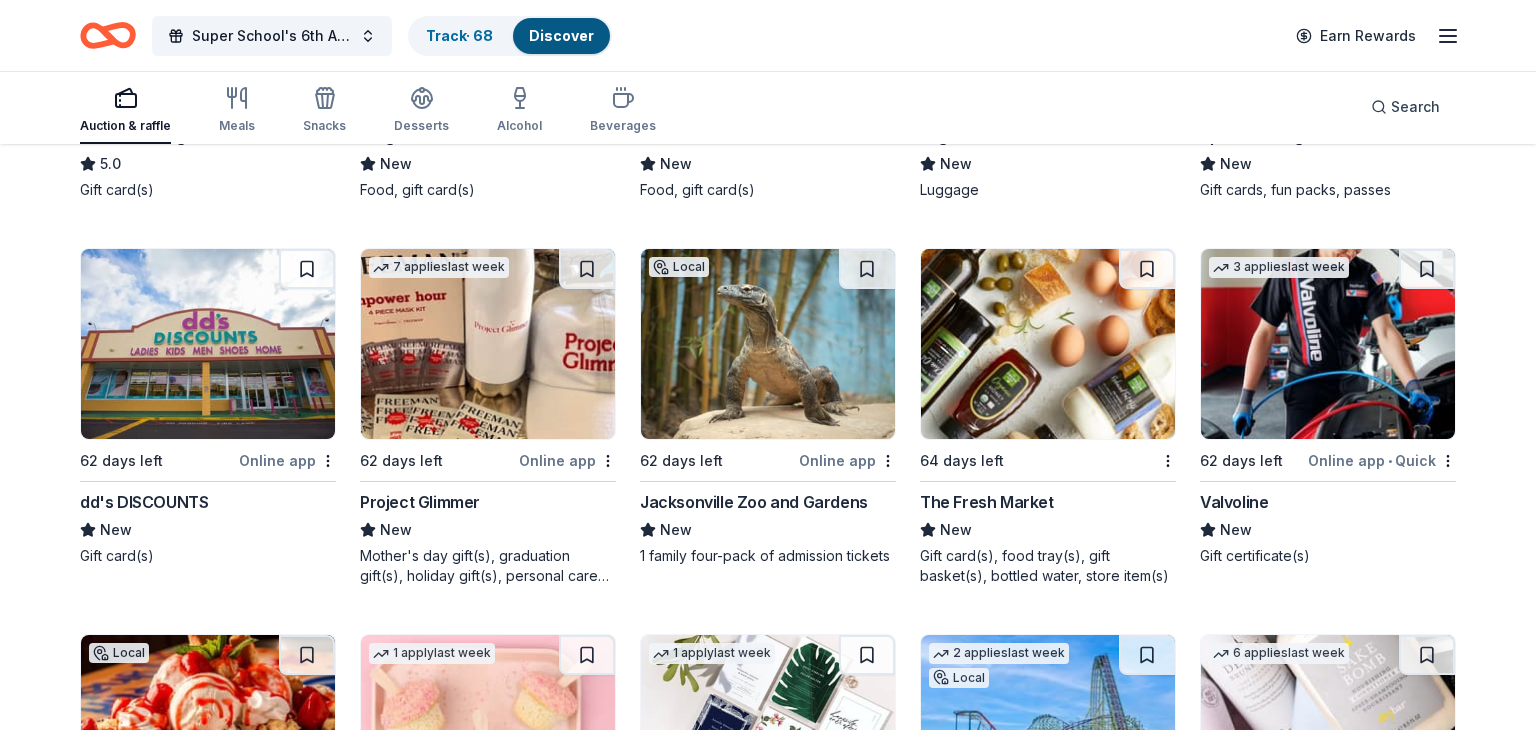 click at bounding box center (208, 344) 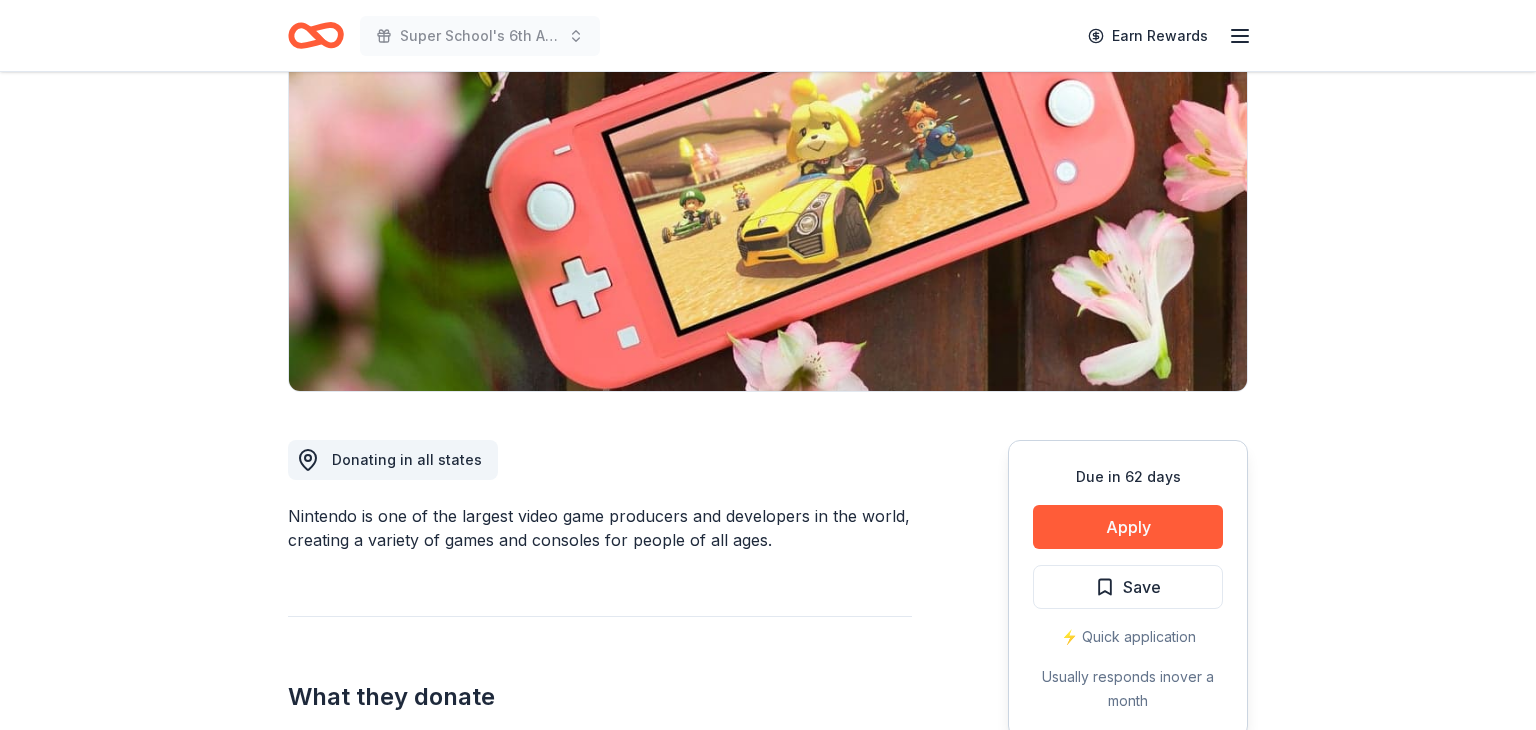 scroll, scrollTop: 356, scrollLeft: 0, axis: vertical 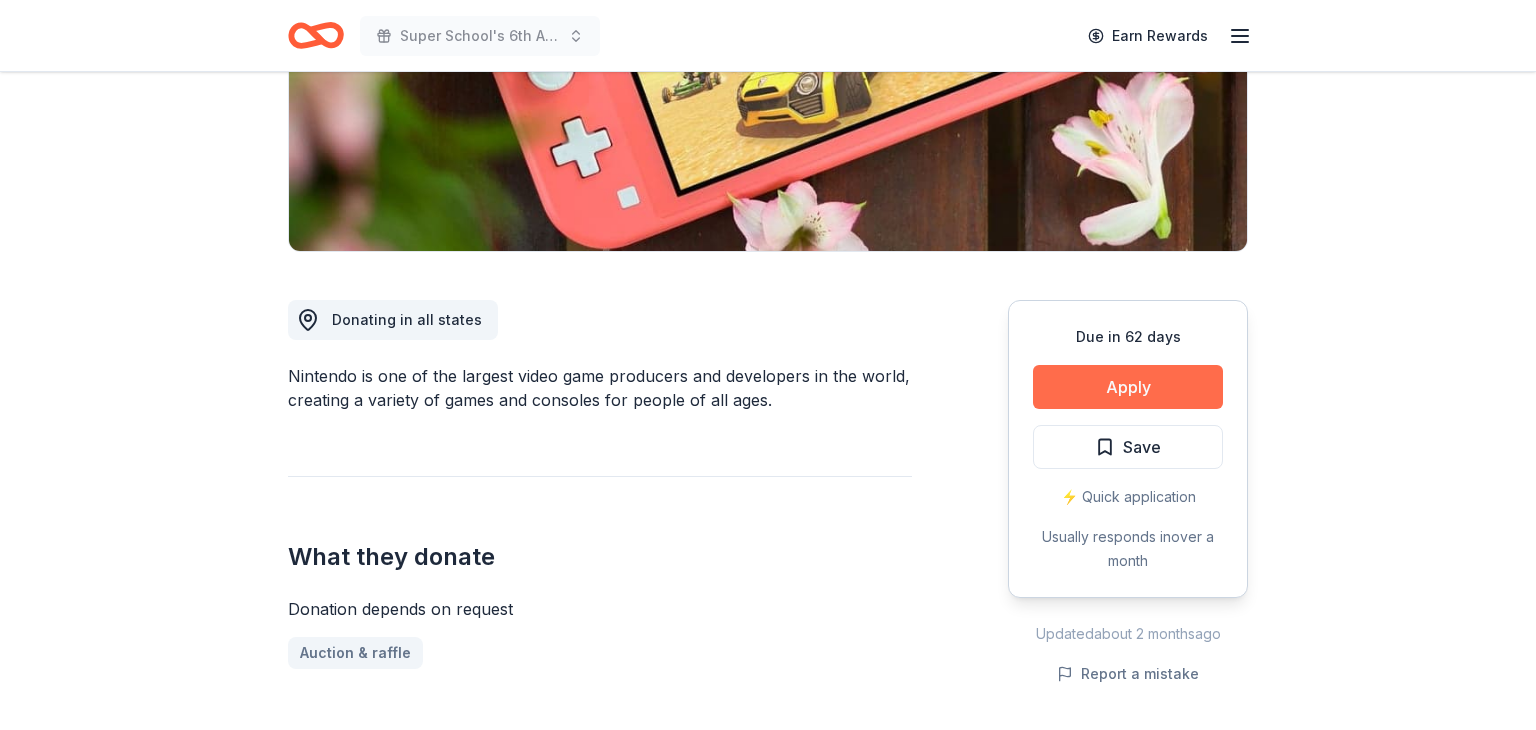 click on "Apply" at bounding box center (1128, 387) 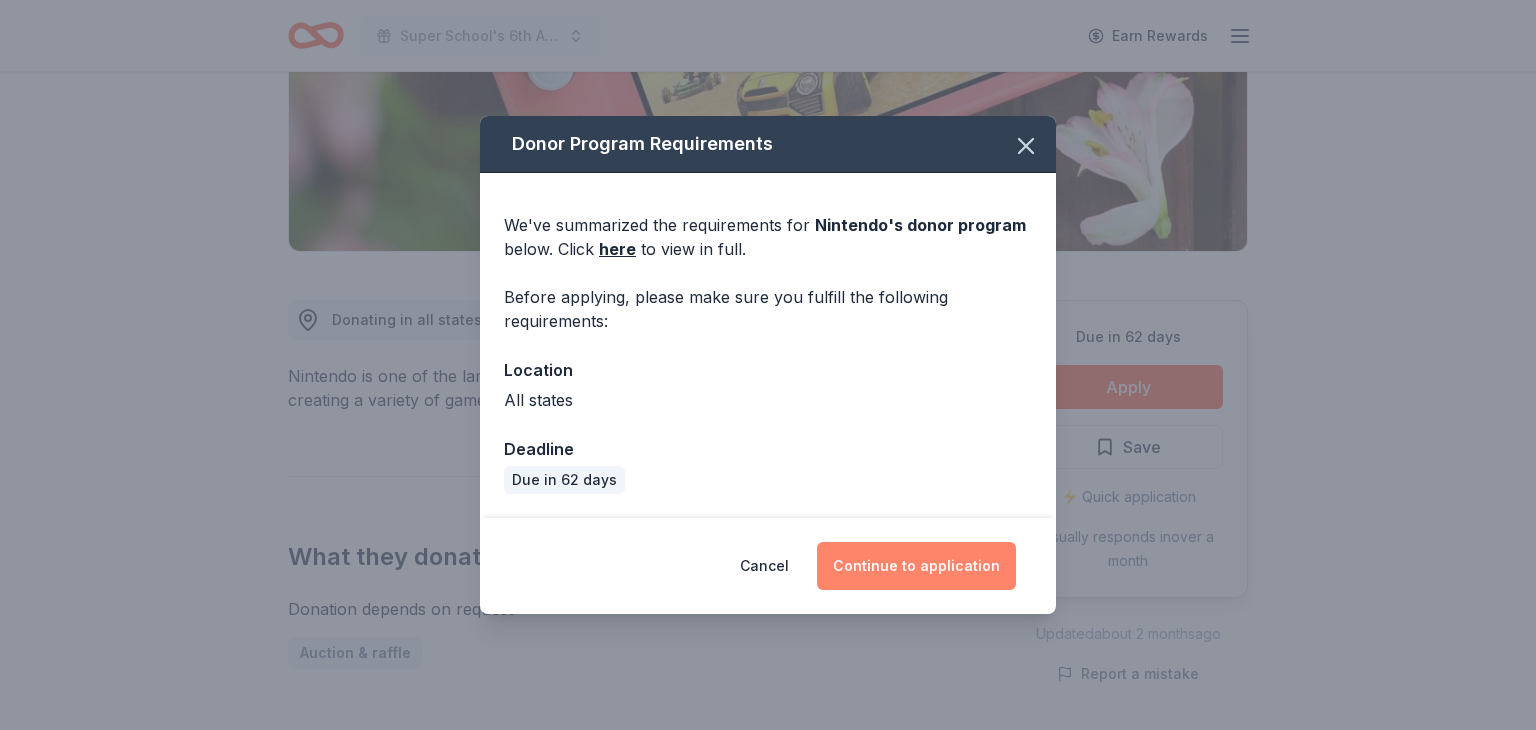 click on "Continue to application" at bounding box center [916, 566] 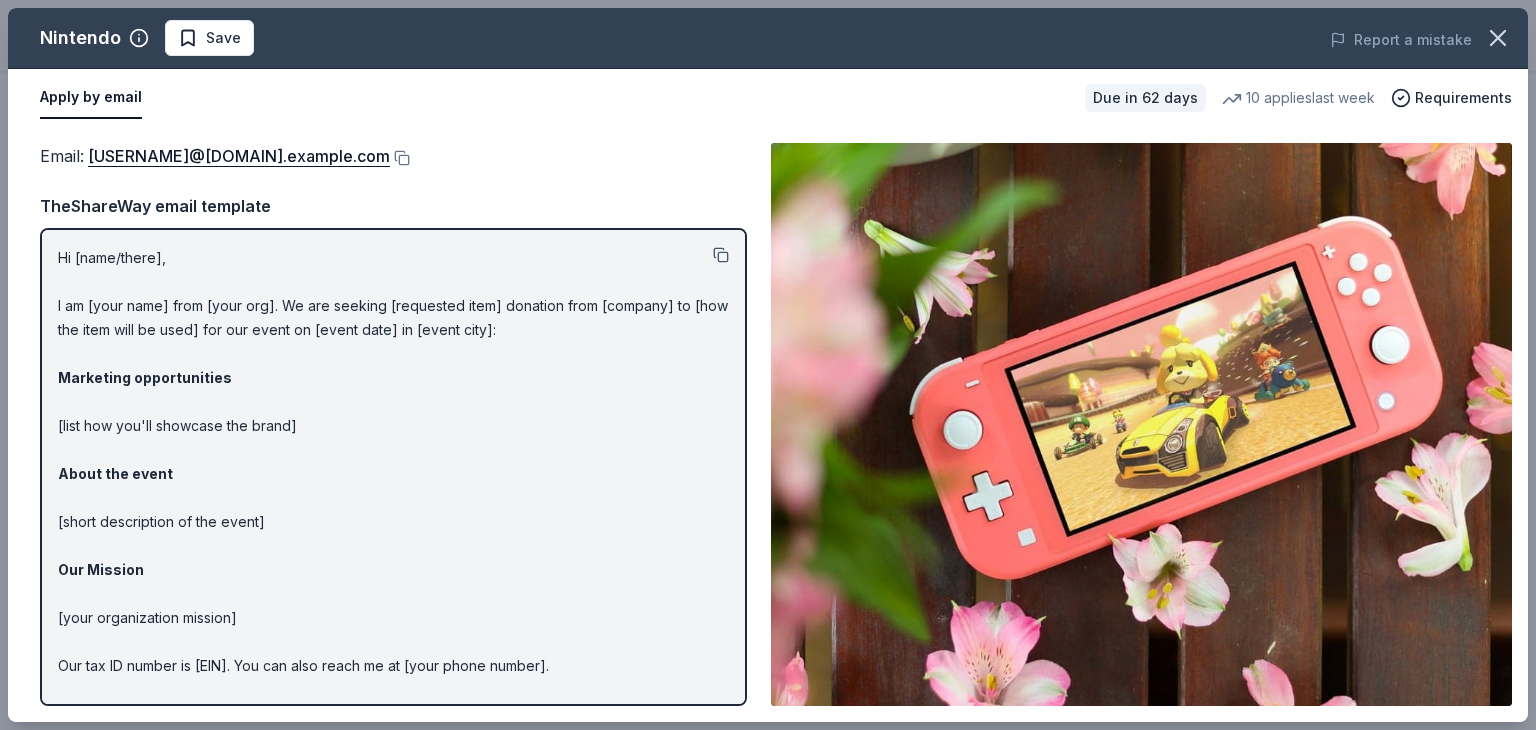 click at bounding box center [721, 255] 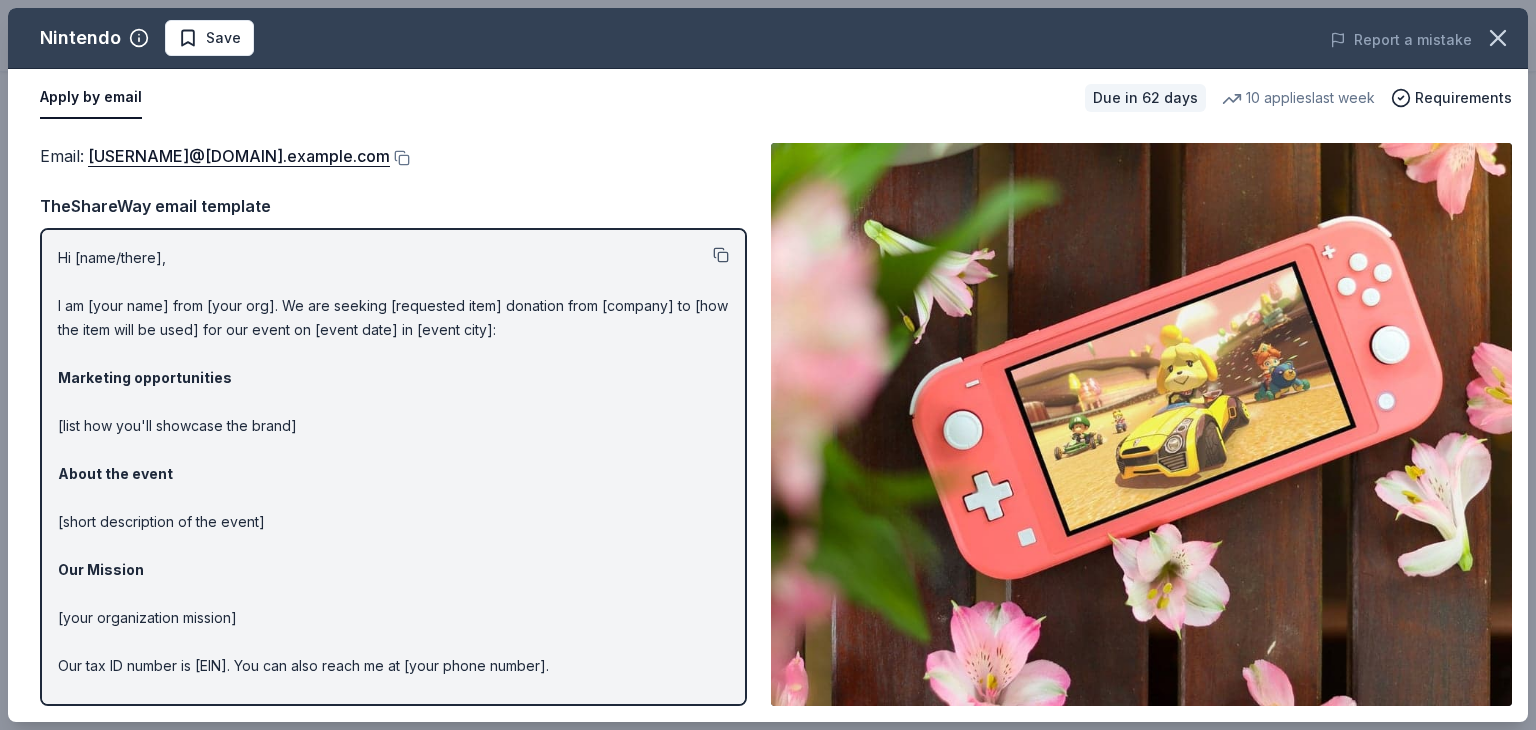 click at bounding box center (721, 255) 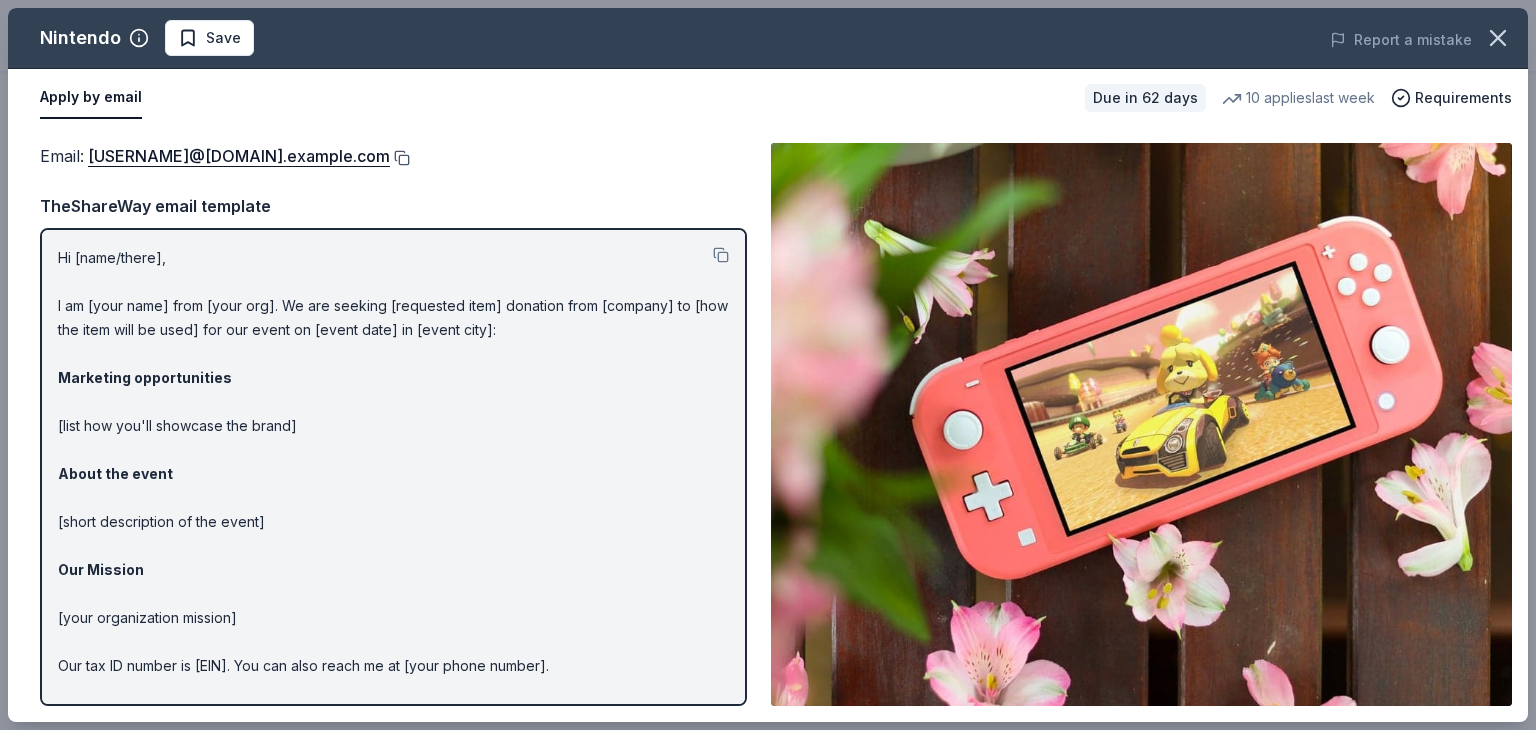 click at bounding box center [400, 158] 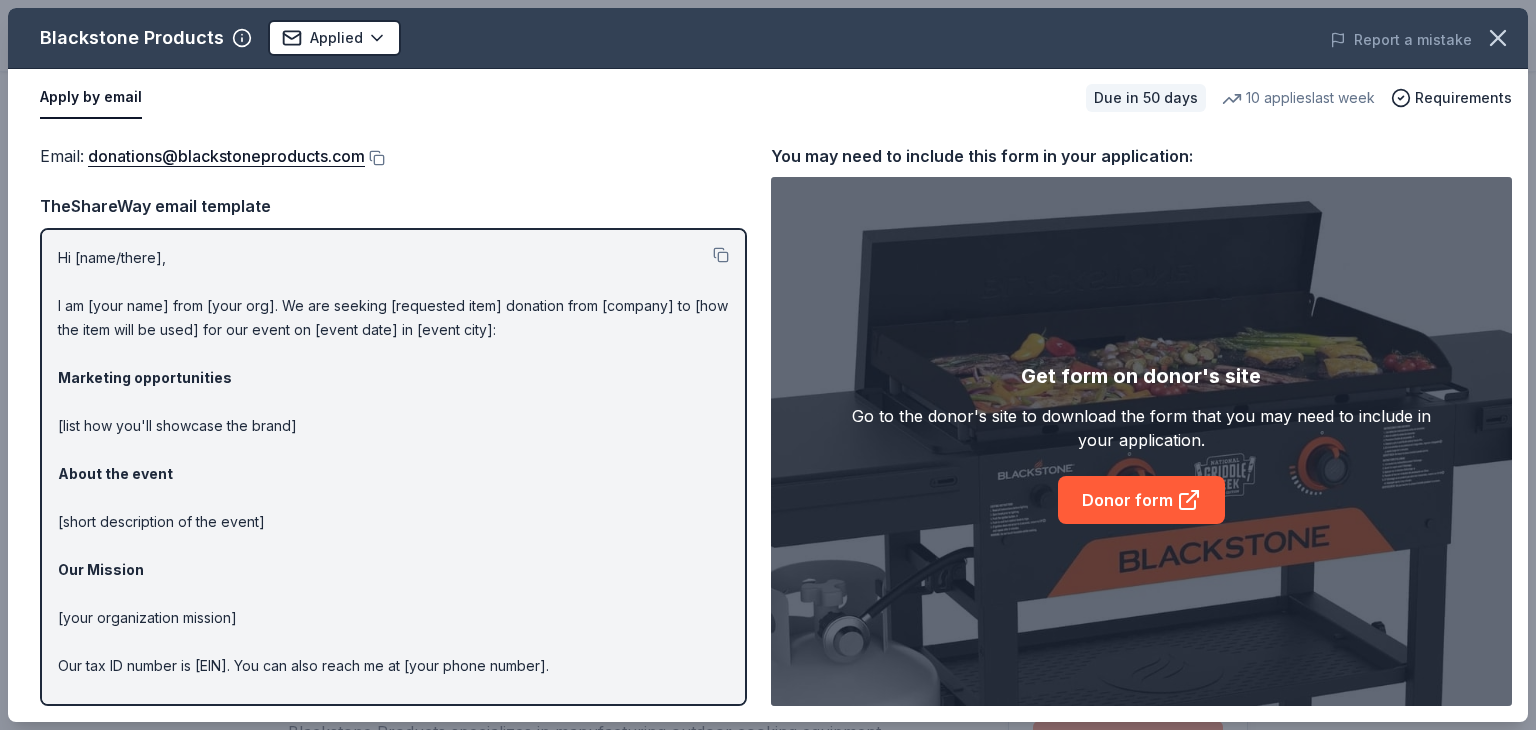 scroll, scrollTop: 248, scrollLeft: 0, axis: vertical 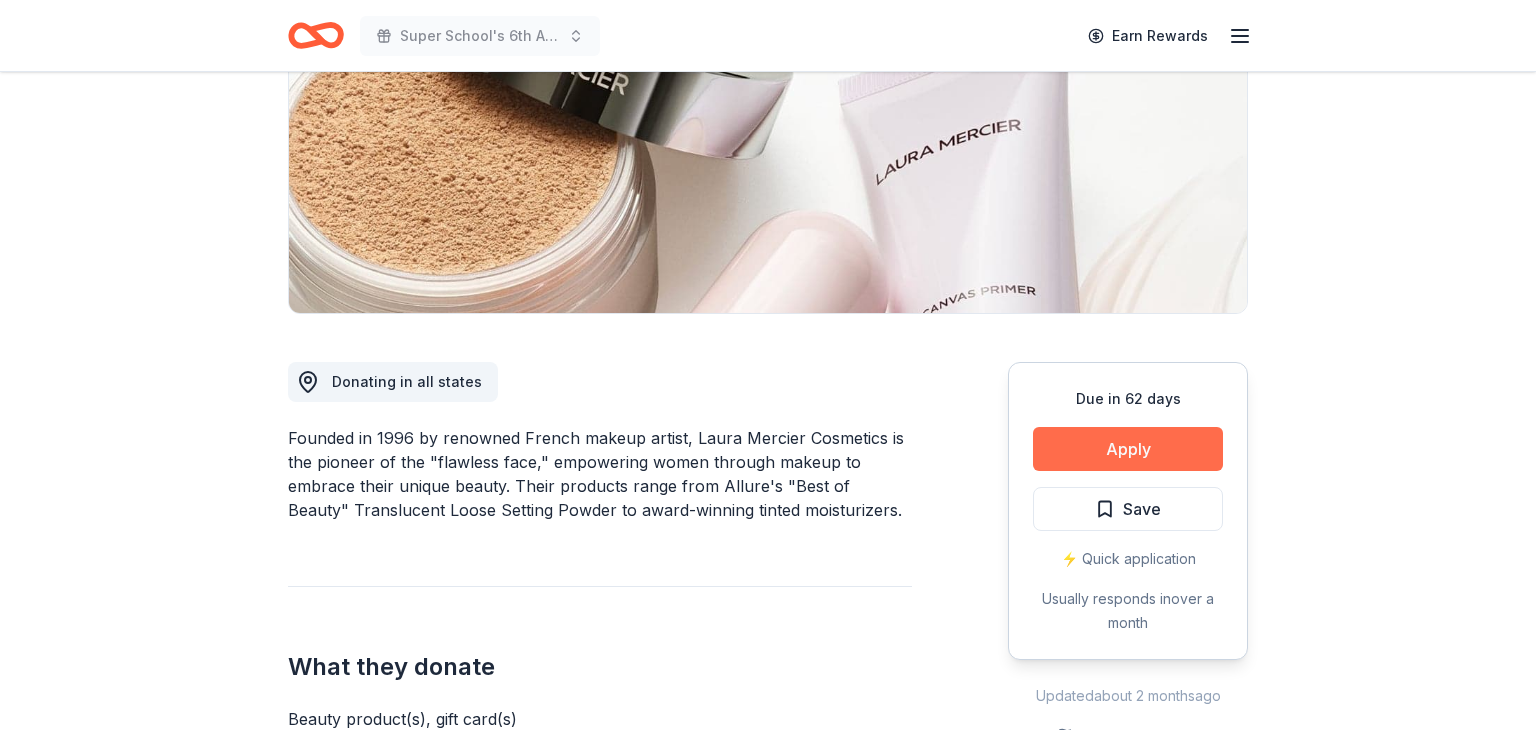 click on "Apply" at bounding box center (1128, 449) 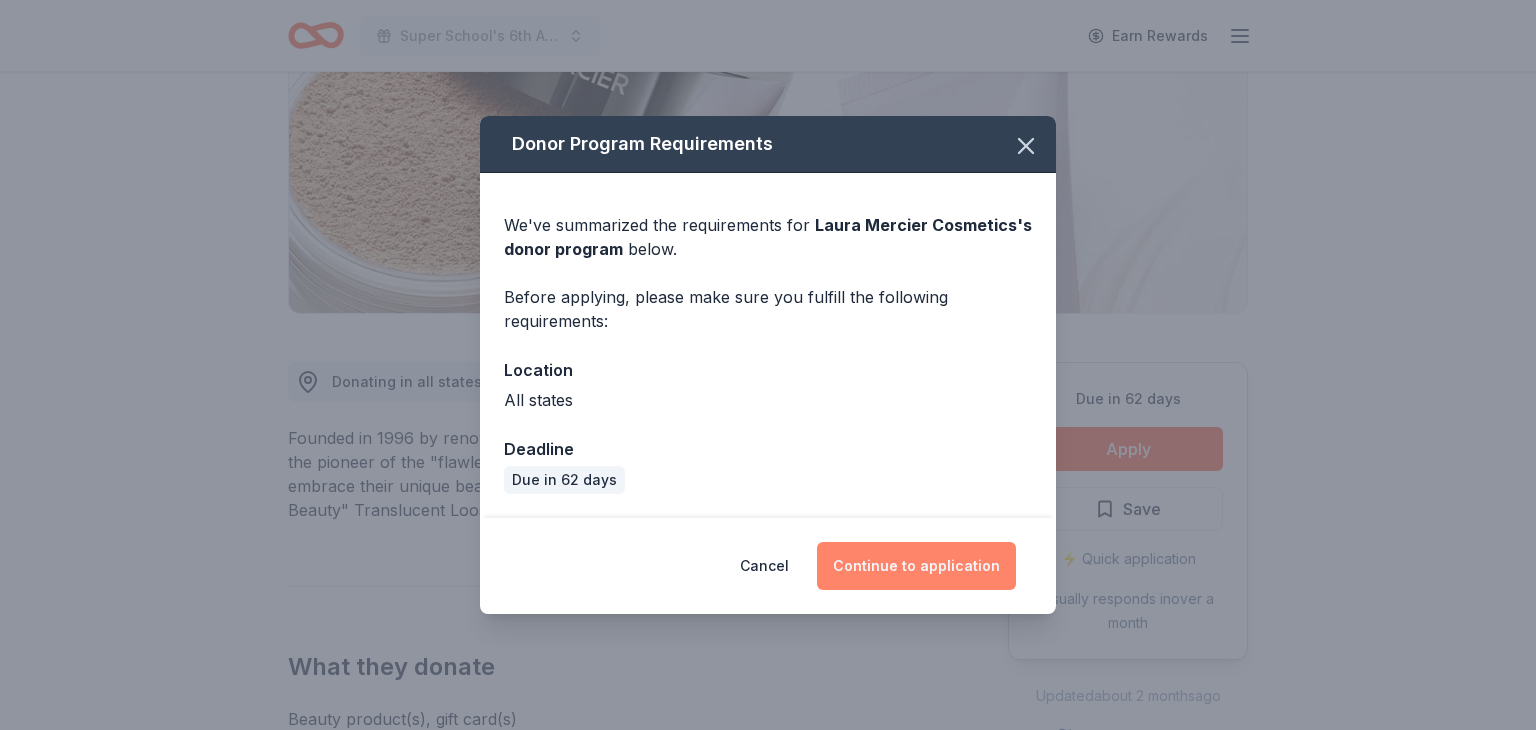 click on "Continue to application" at bounding box center (916, 566) 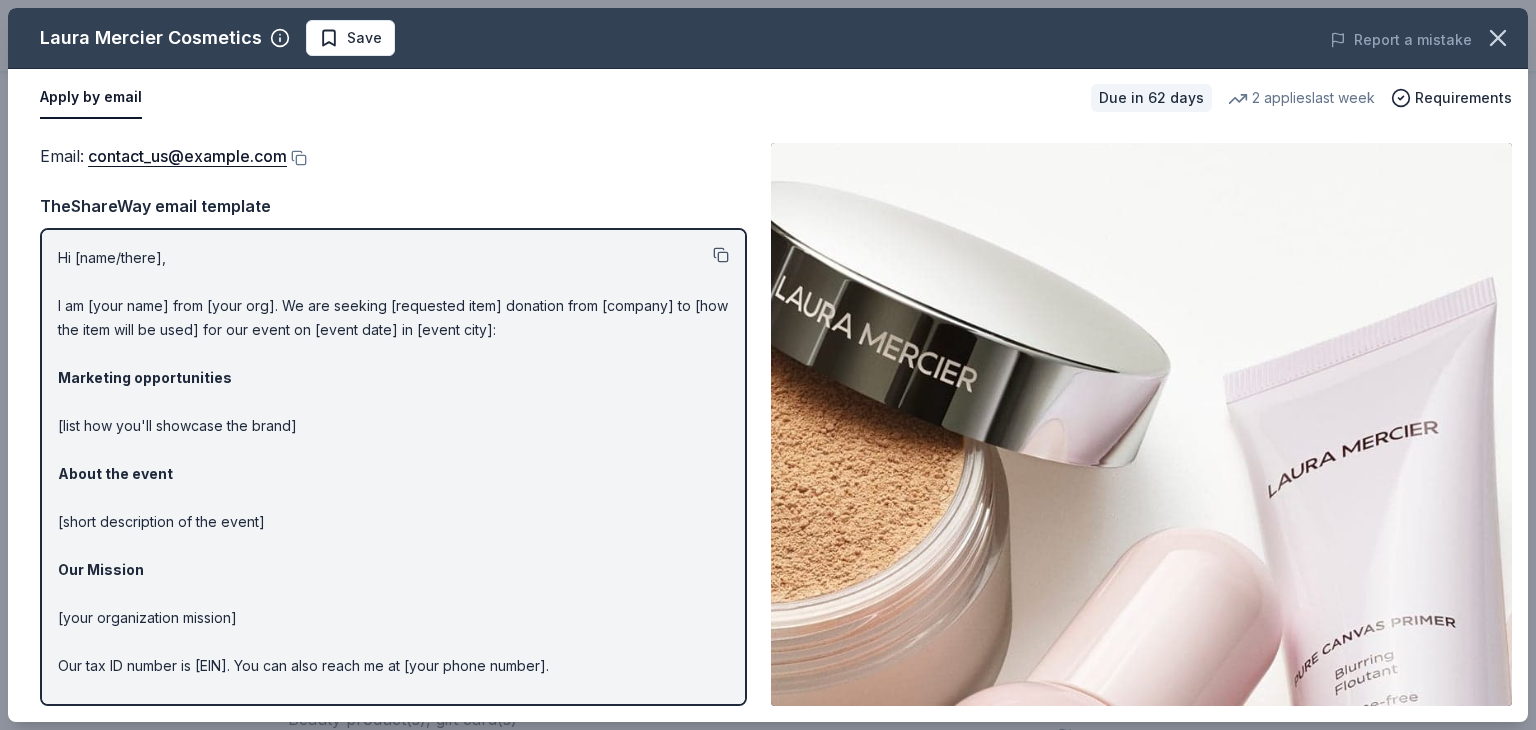 click at bounding box center (721, 255) 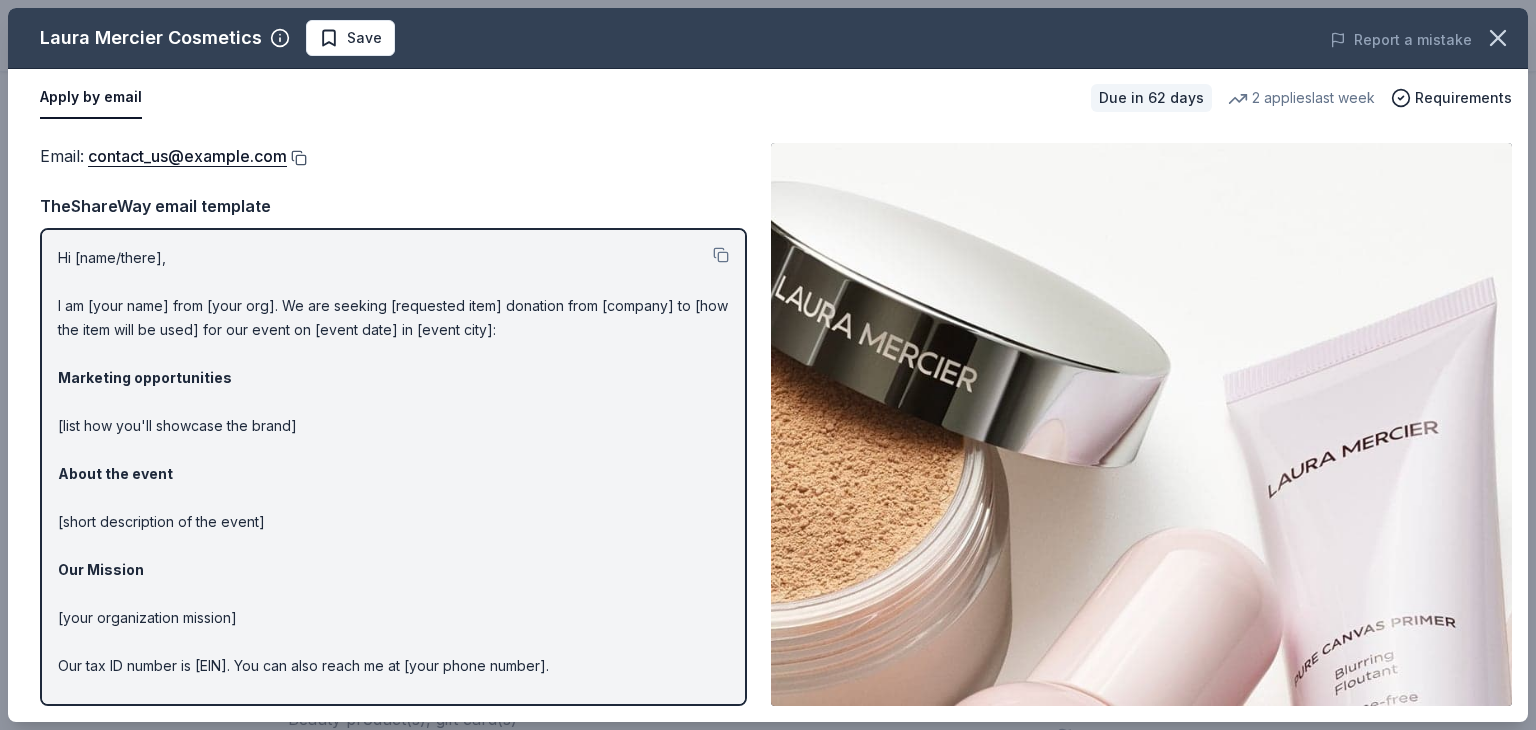click at bounding box center (297, 158) 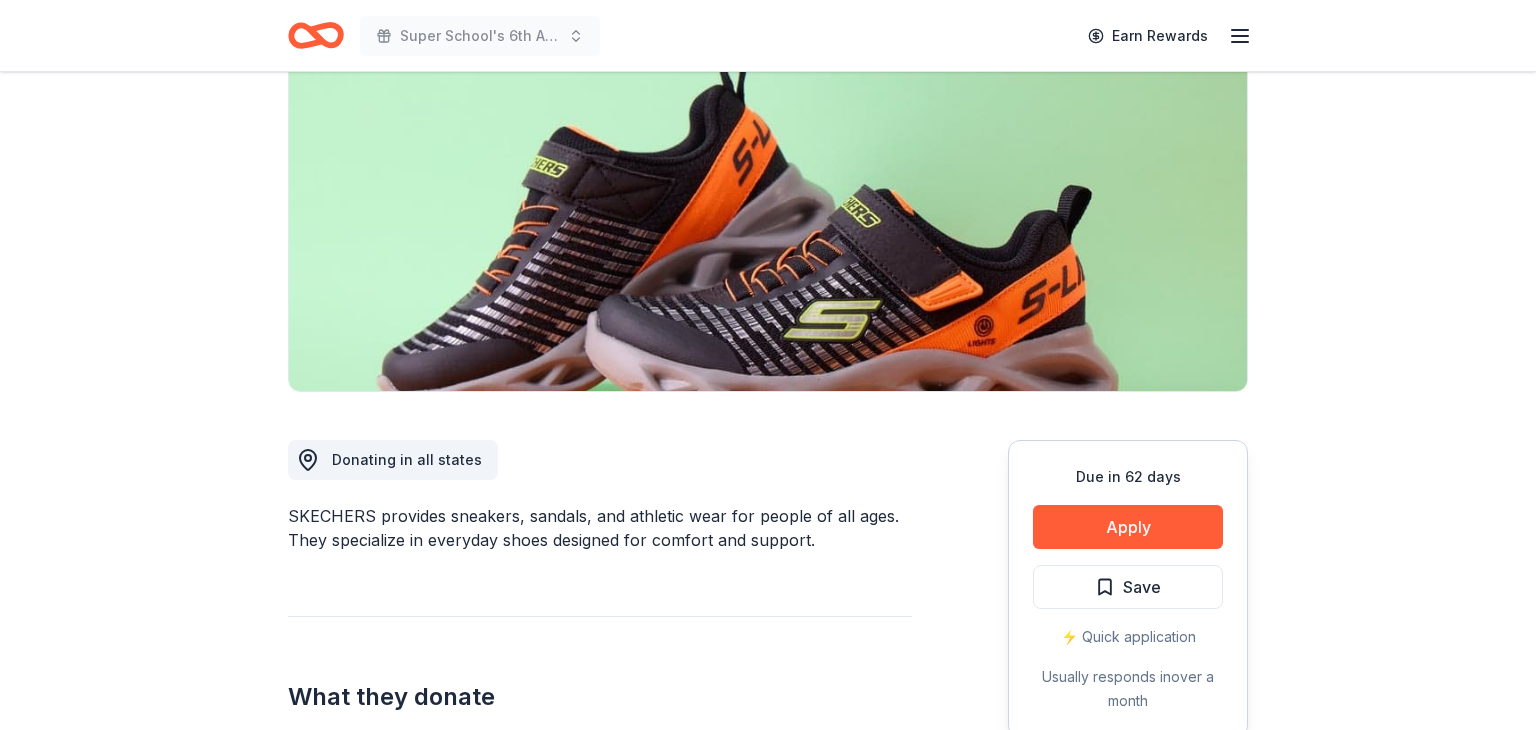 scroll, scrollTop: 222, scrollLeft: 0, axis: vertical 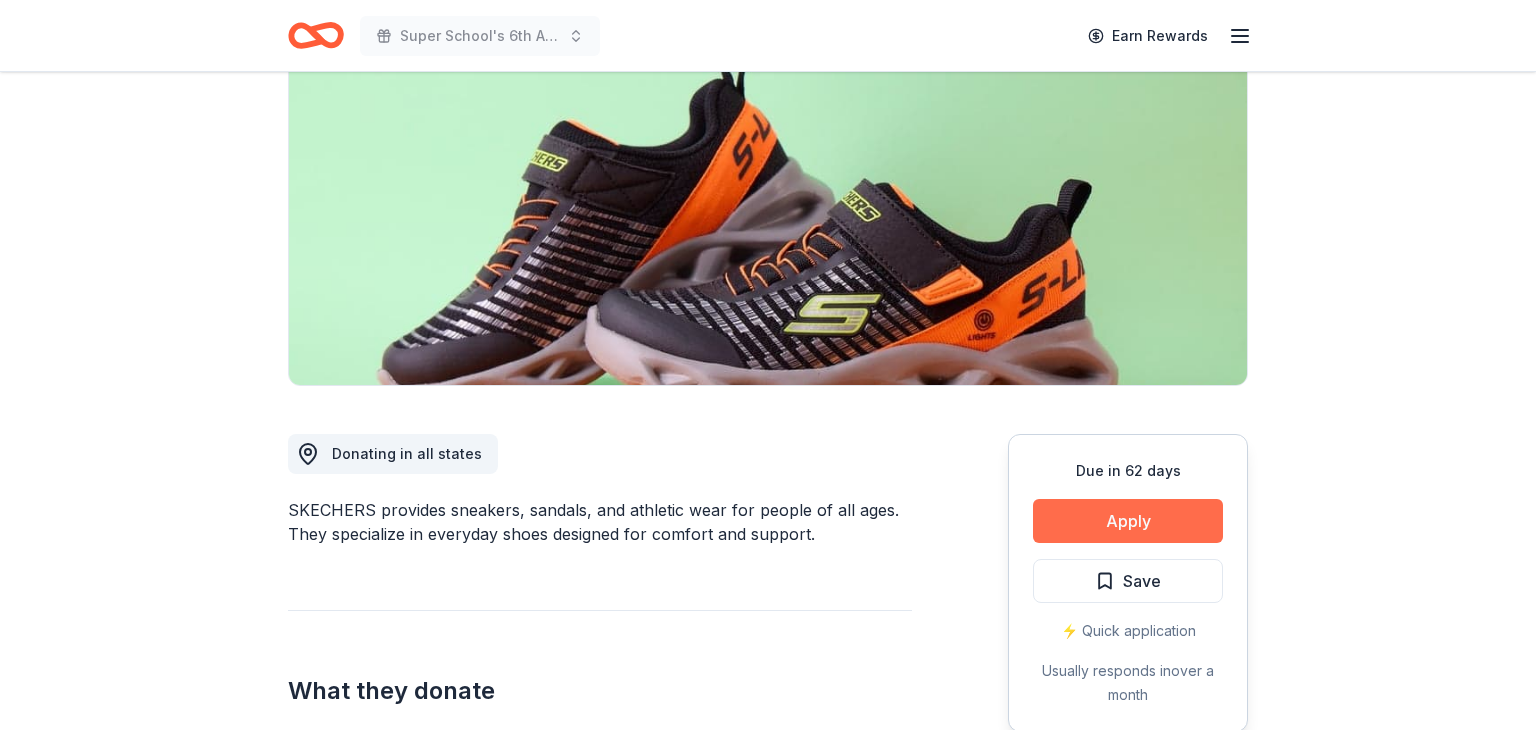 click on "Apply" at bounding box center [1128, 521] 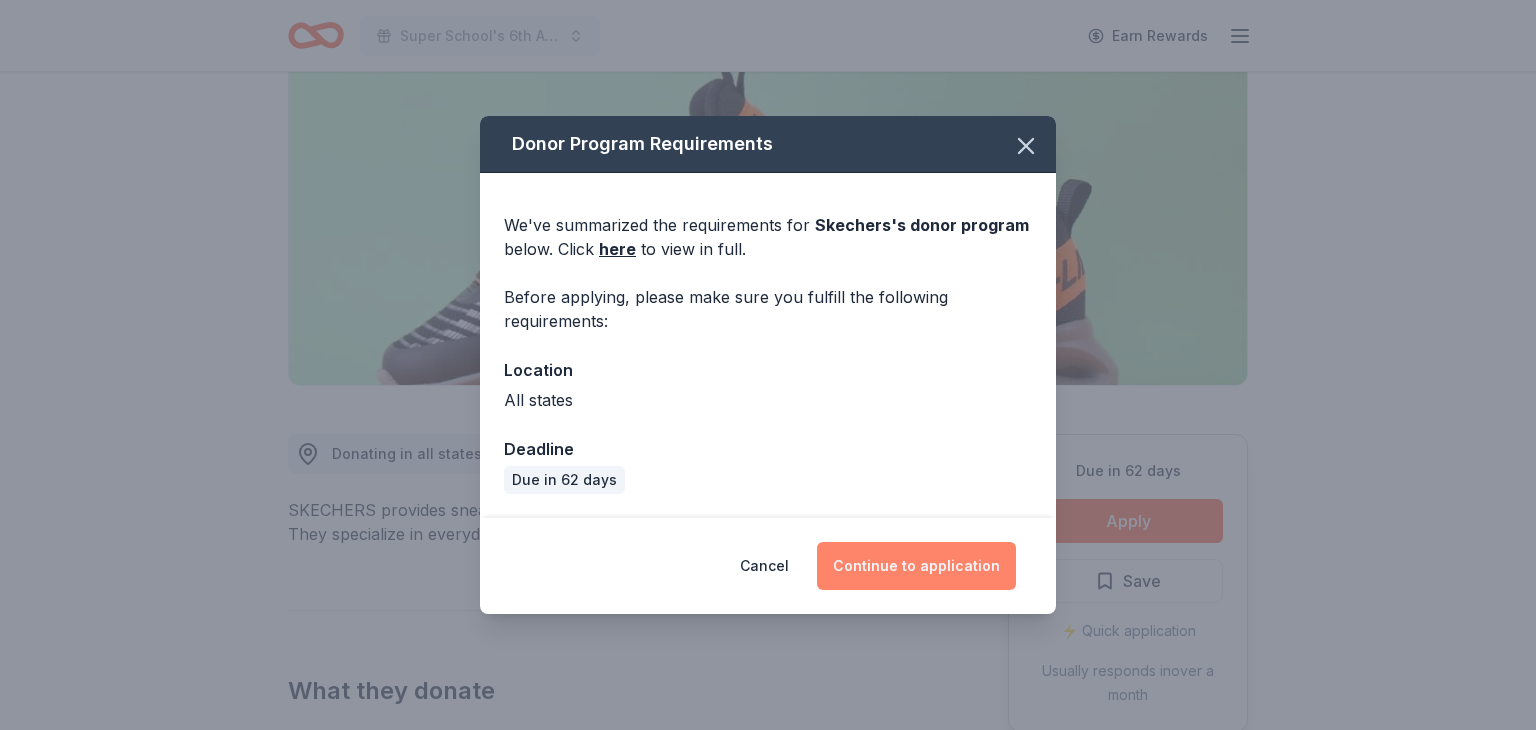 click on "Continue to application" at bounding box center [916, 566] 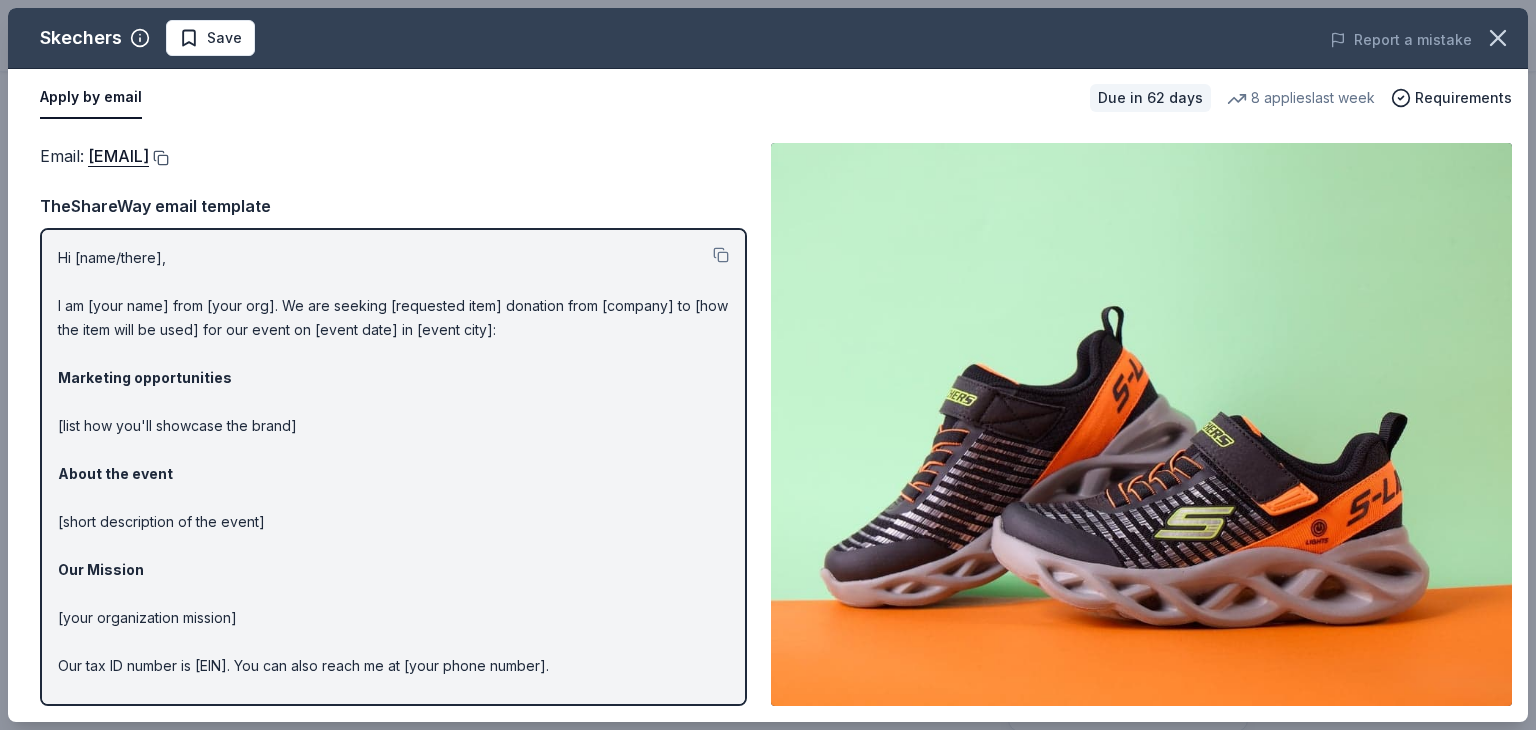 click at bounding box center [159, 158] 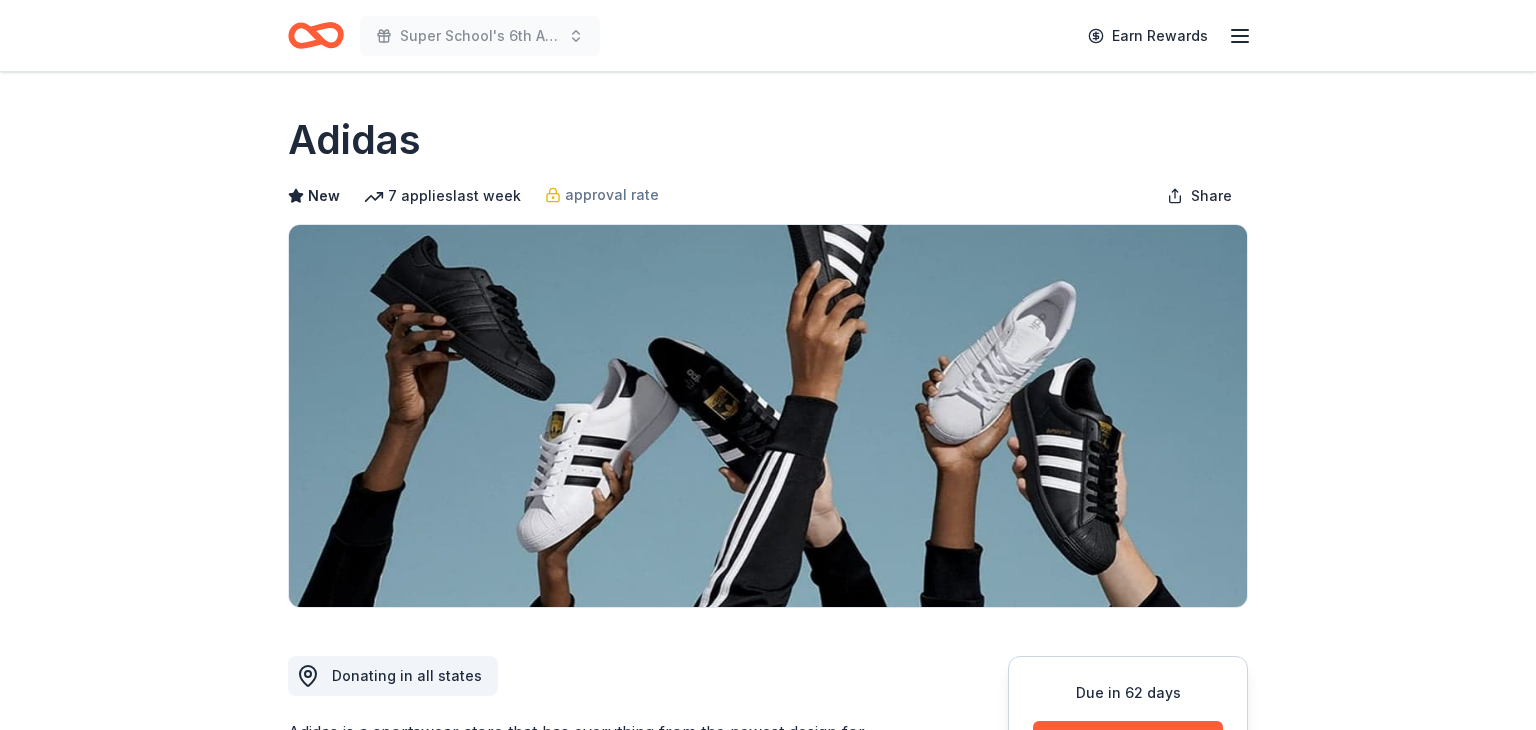 scroll, scrollTop: 441, scrollLeft: 0, axis: vertical 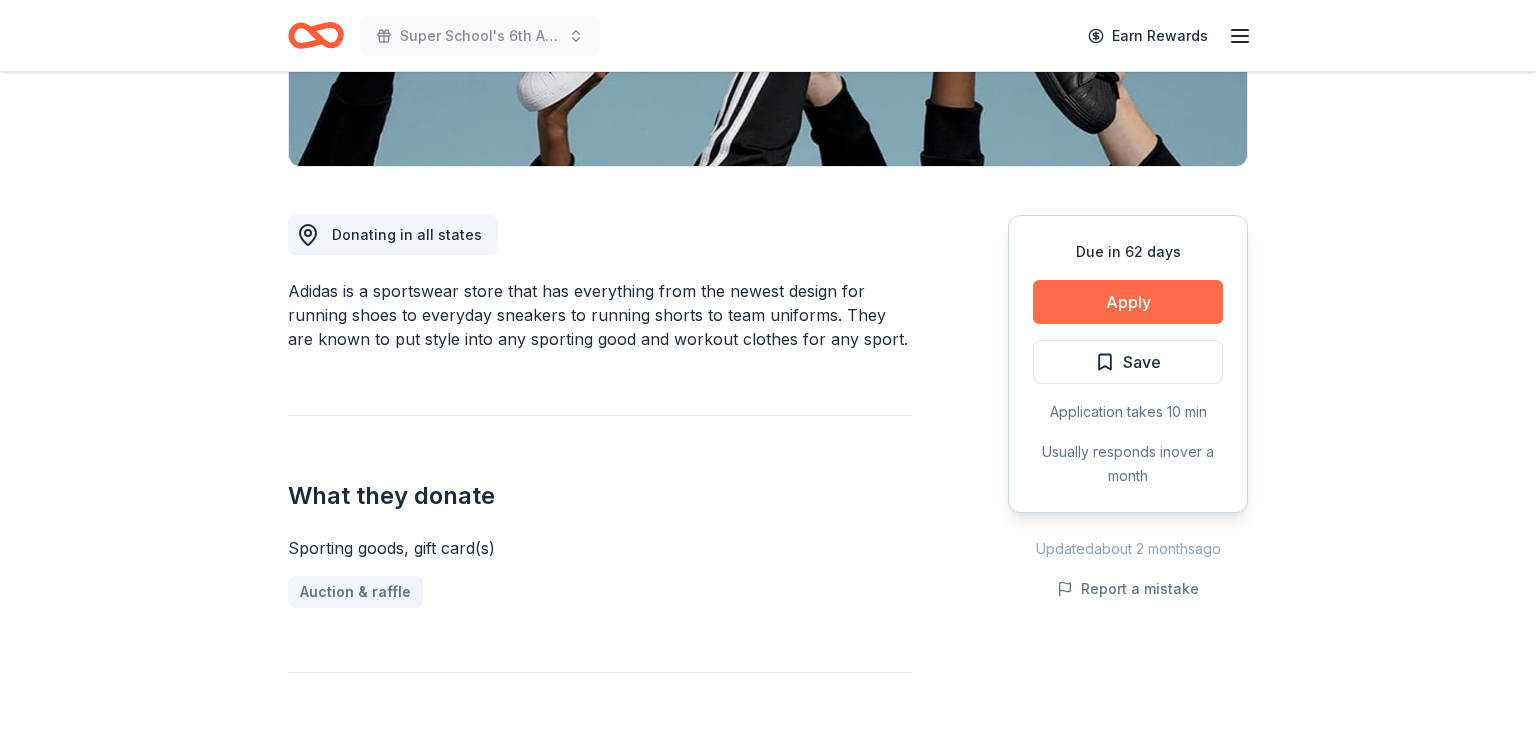 click on "Apply" at bounding box center (1128, 302) 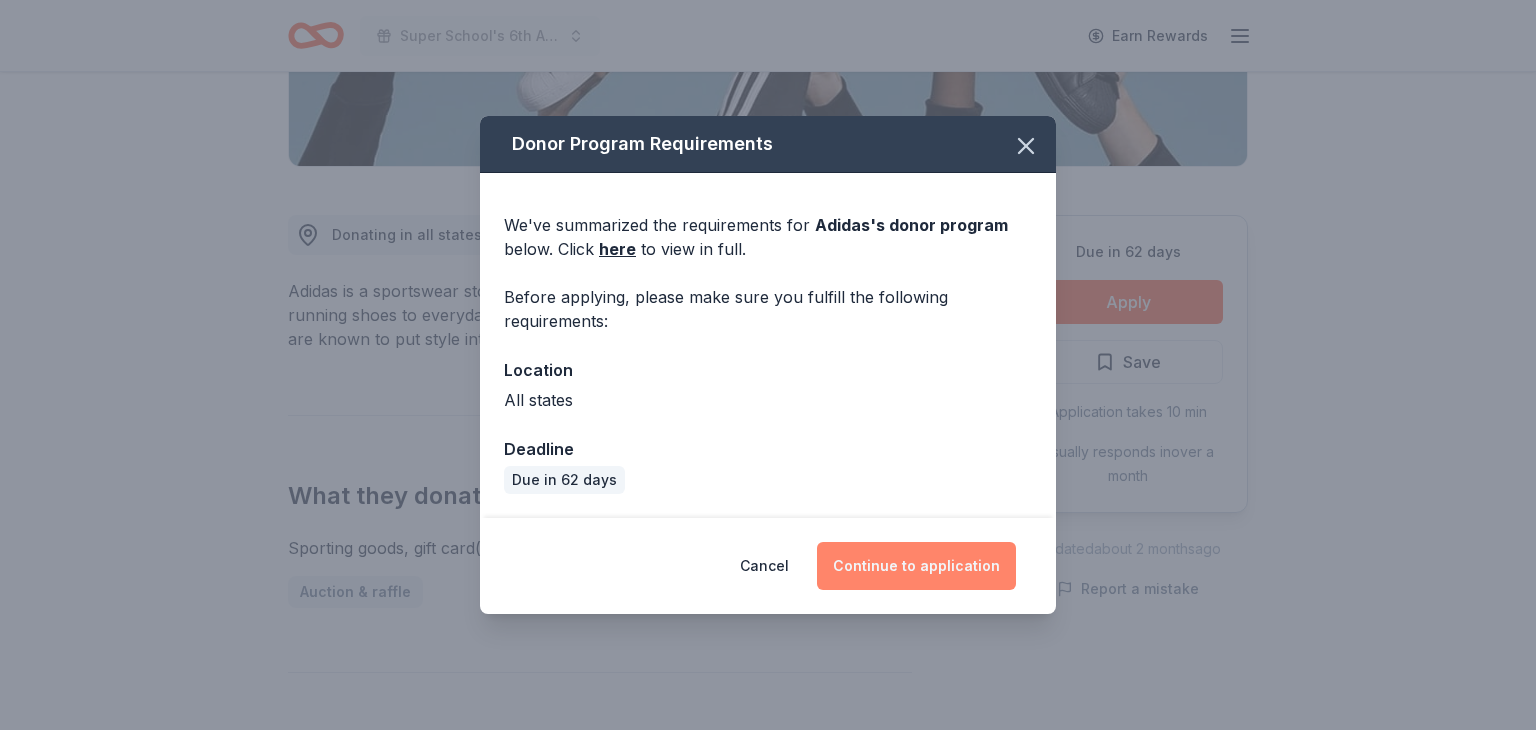 click on "Continue to application" at bounding box center (916, 566) 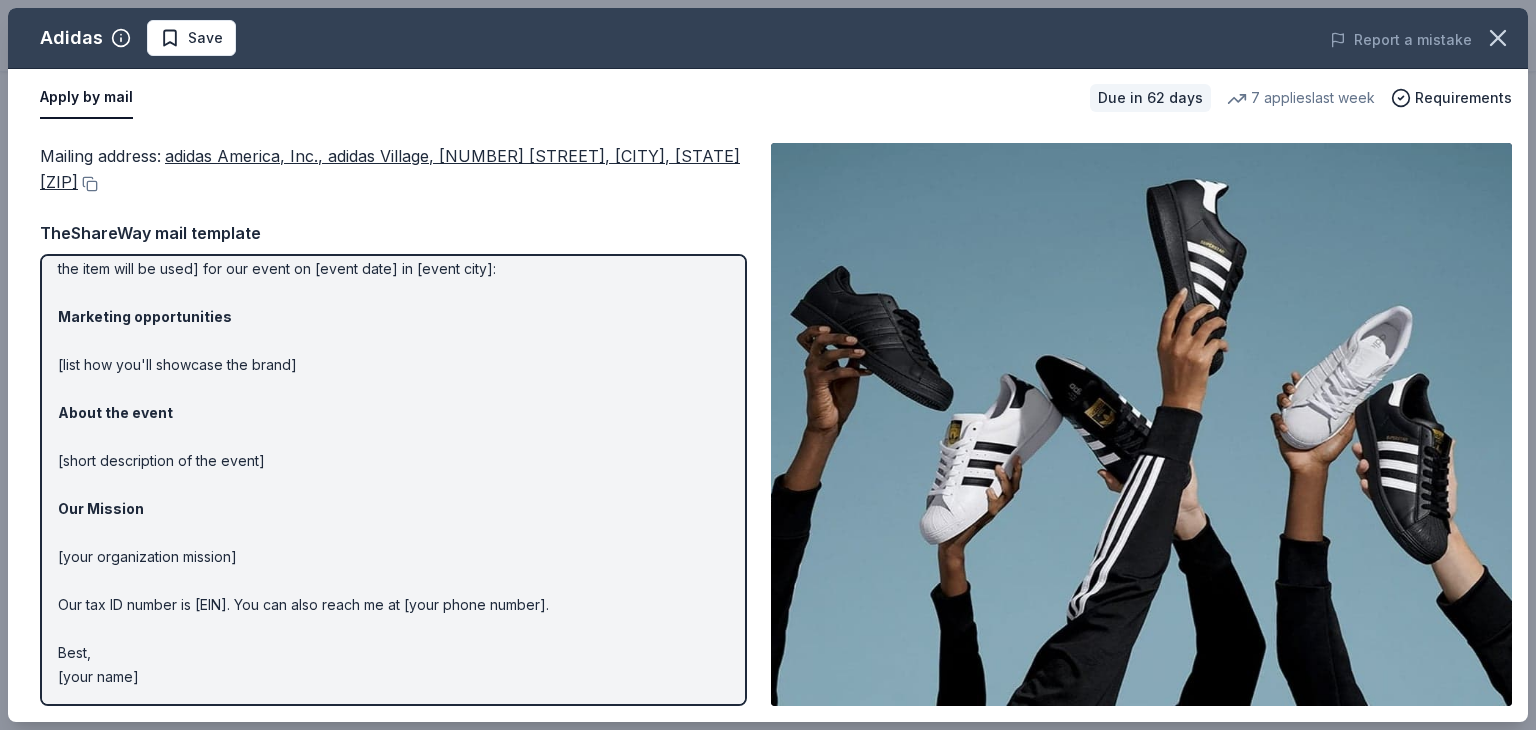 scroll, scrollTop: 0, scrollLeft: 0, axis: both 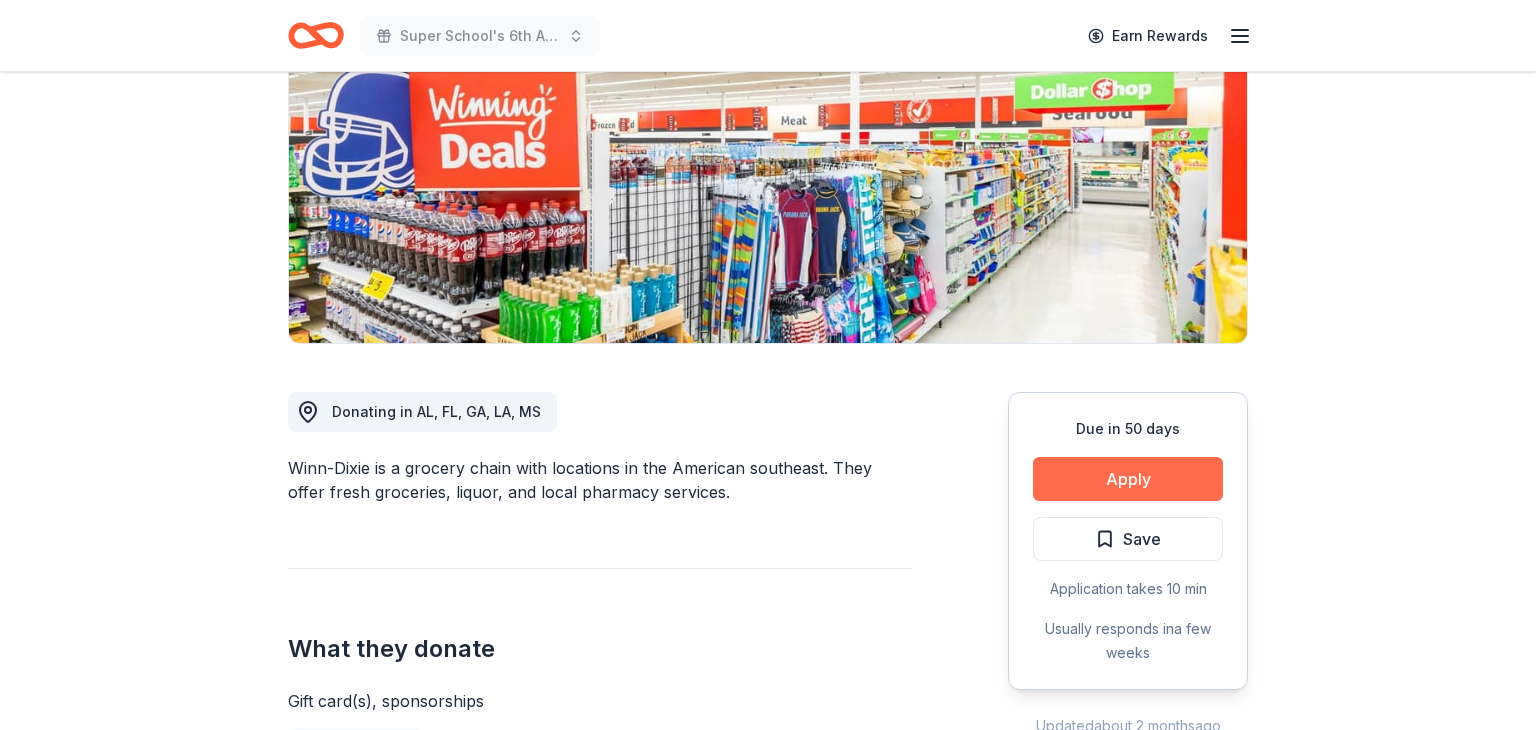 click on "Apply" at bounding box center [1128, 479] 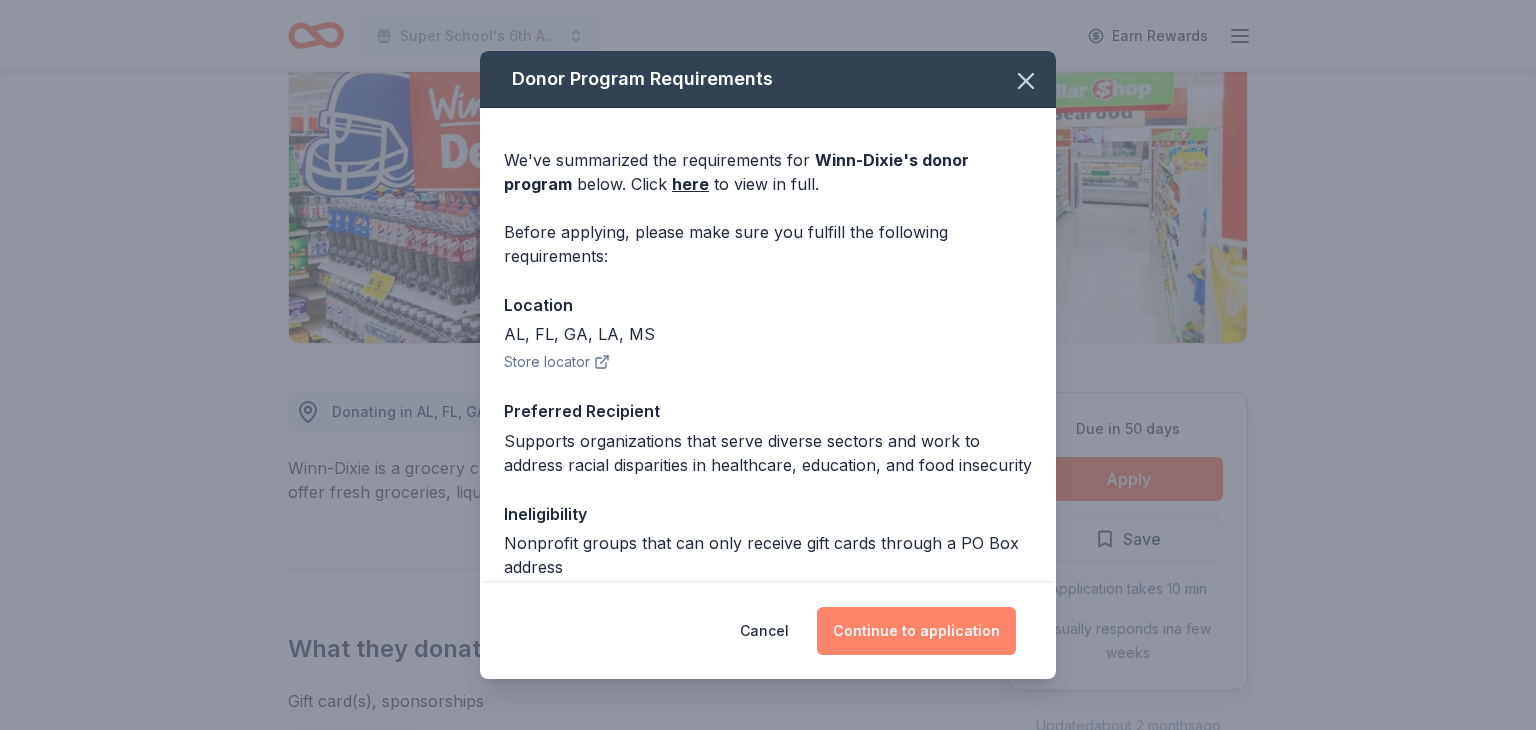 click on "Continue to application" at bounding box center (916, 631) 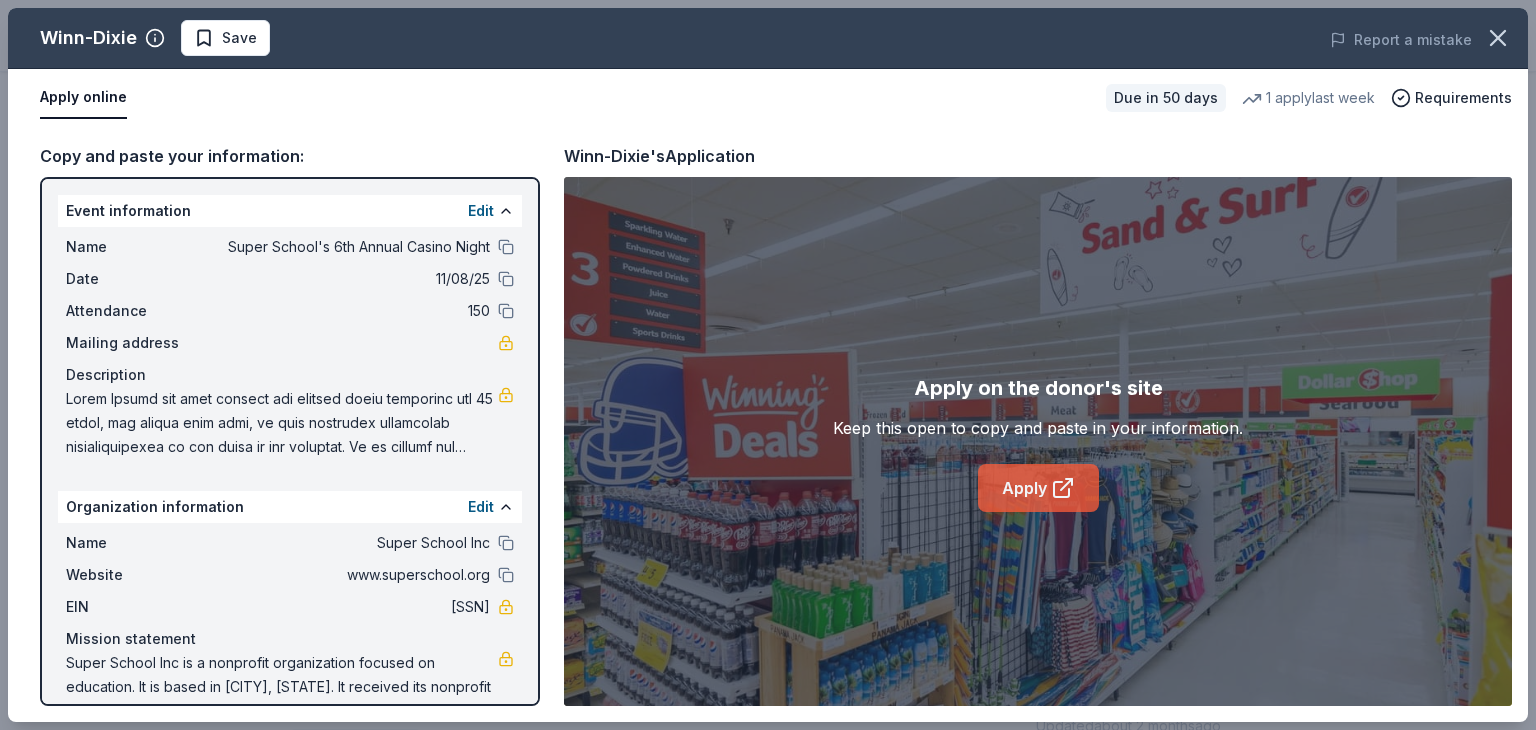 click on "Apply" at bounding box center (1038, 488) 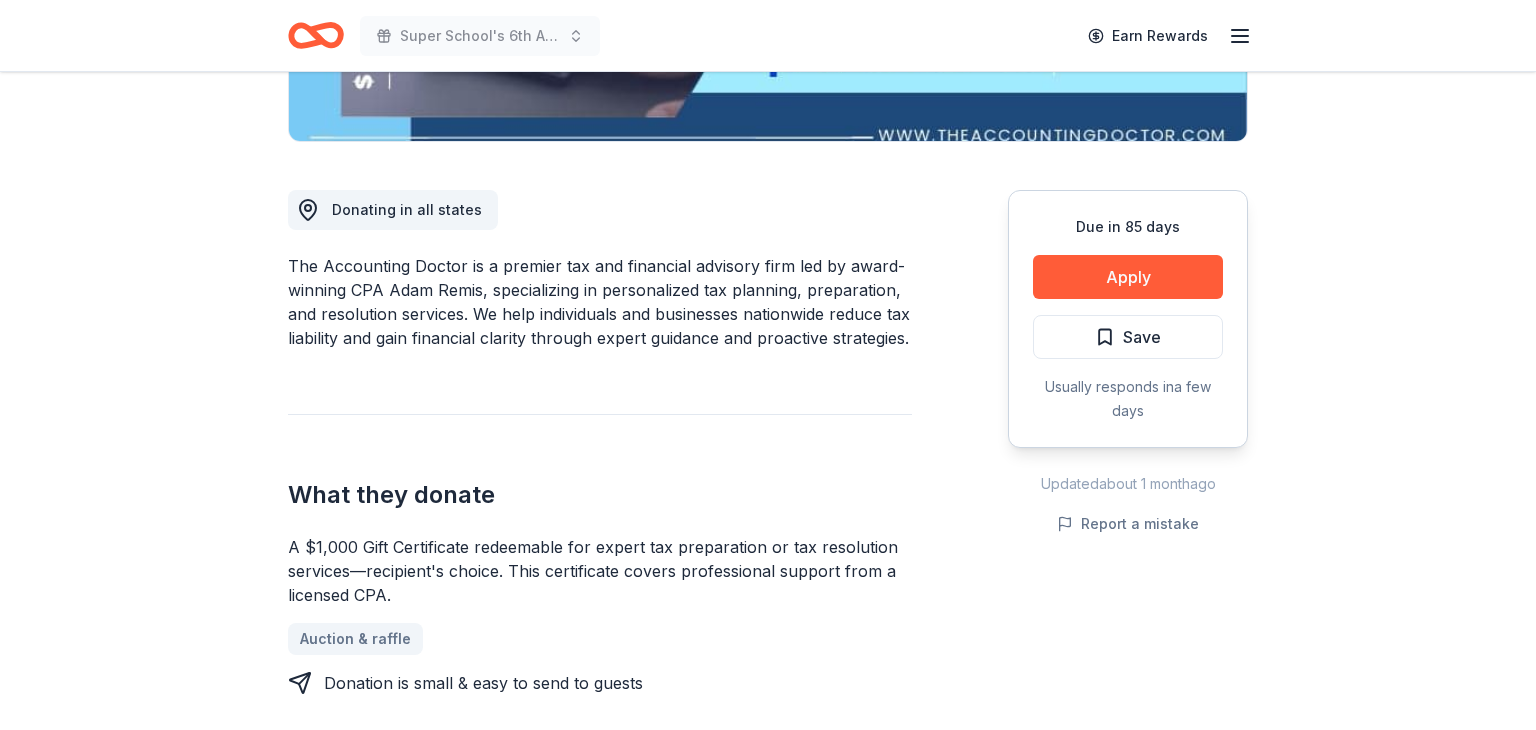 scroll, scrollTop: 499, scrollLeft: 0, axis: vertical 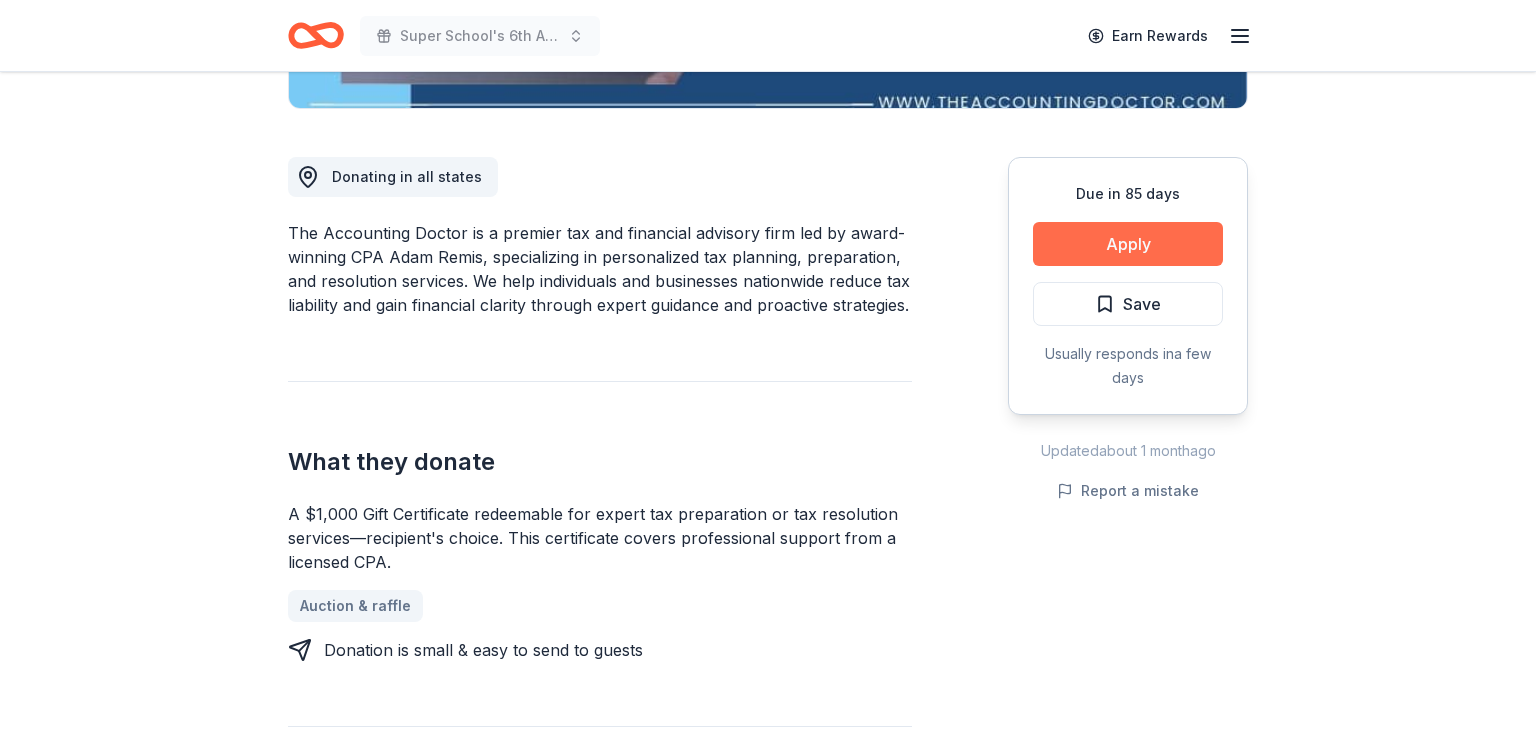 click on "Apply" at bounding box center (1128, 244) 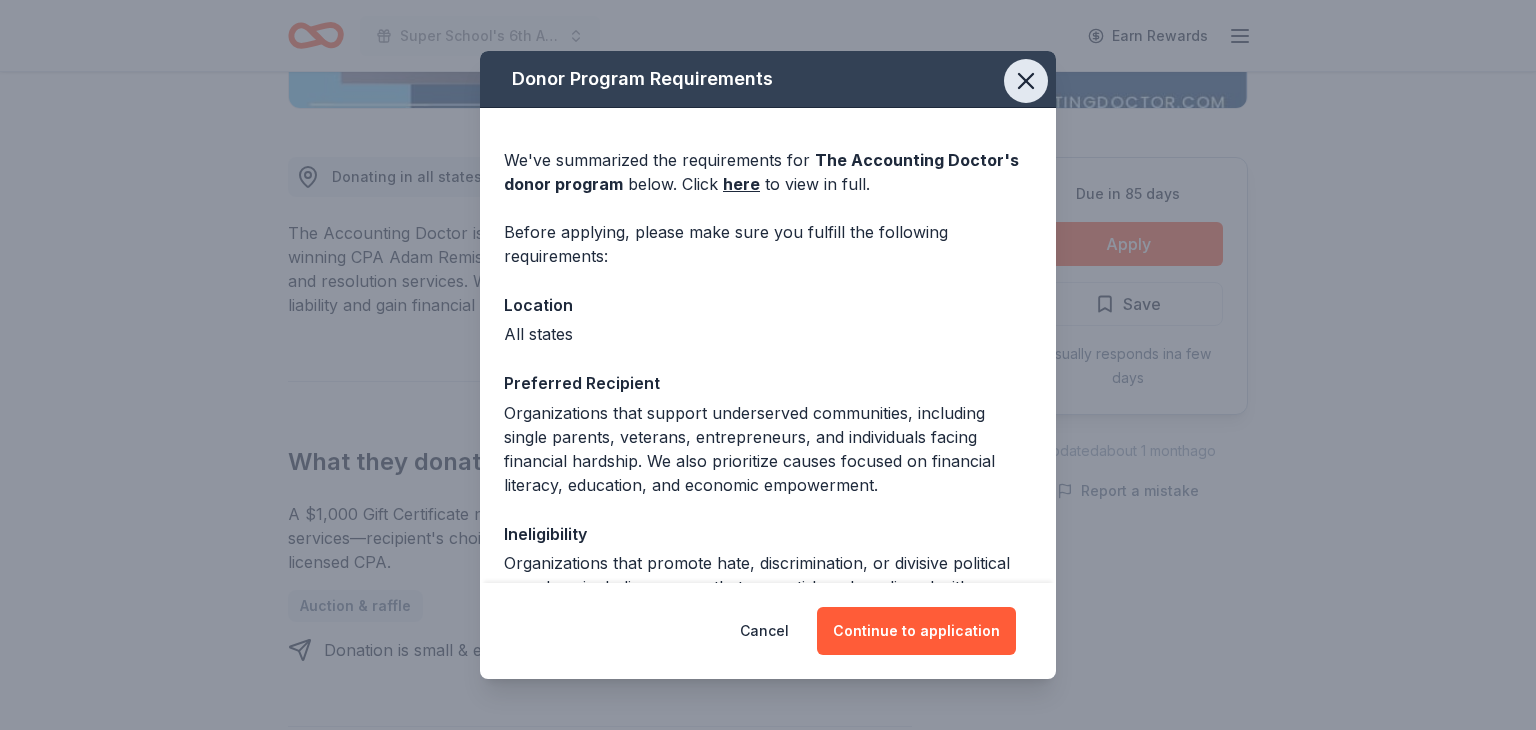 click 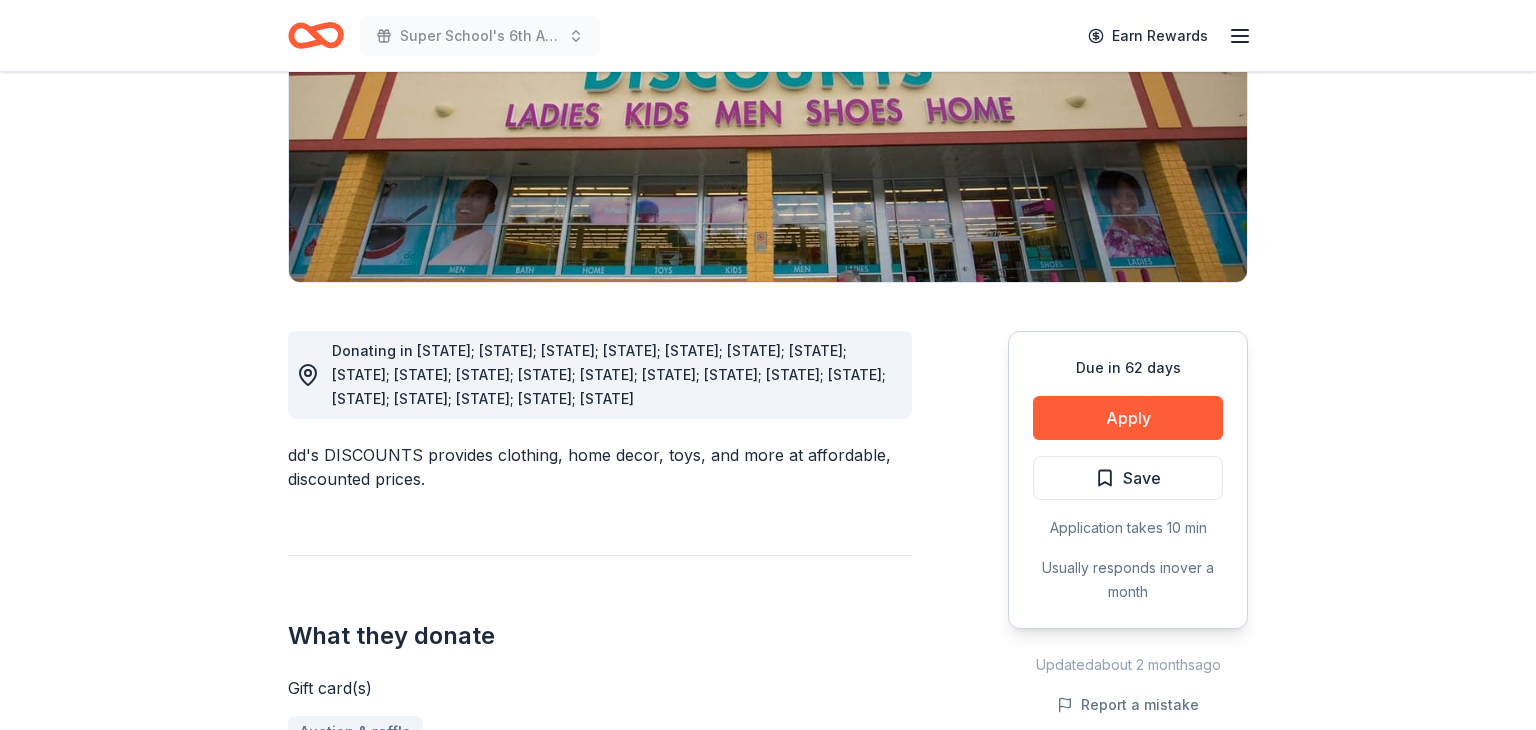 scroll, scrollTop: 328, scrollLeft: 0, axis: vertical 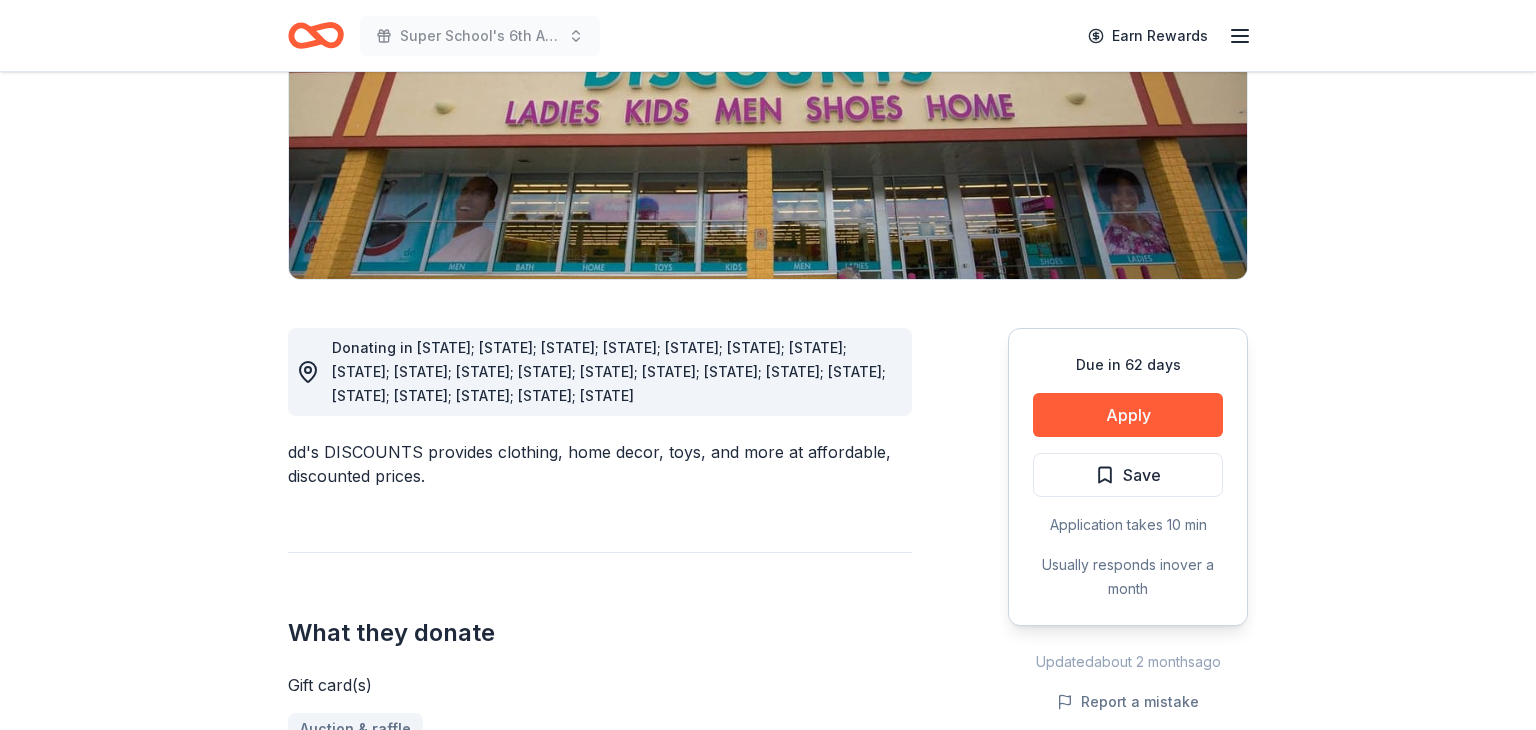 click on "Due in 62 days Apply Save Application takes 10 min Usually responds in  over a month" at bounding box center [1128, 477] 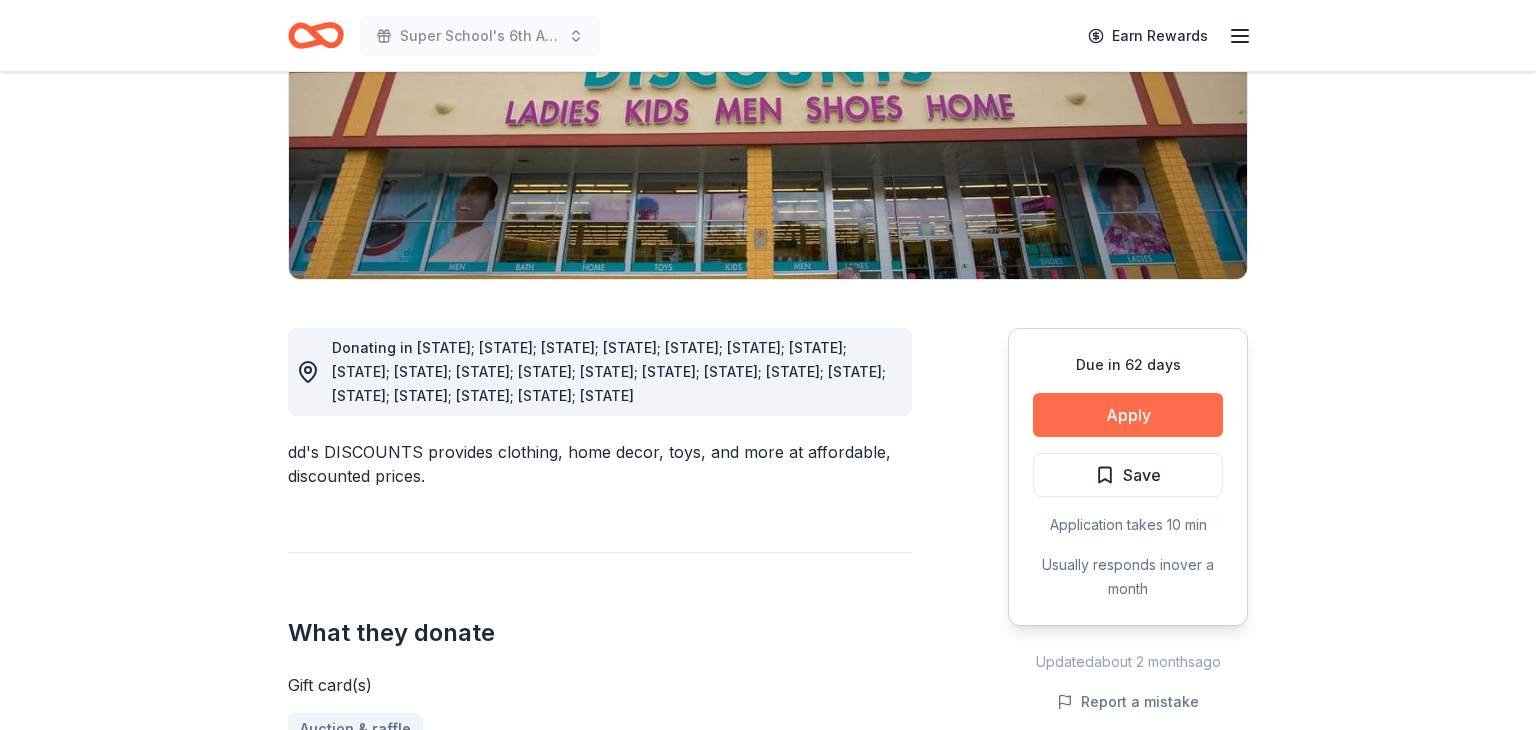 click on "Apply" at bounding box center [1128, 415] 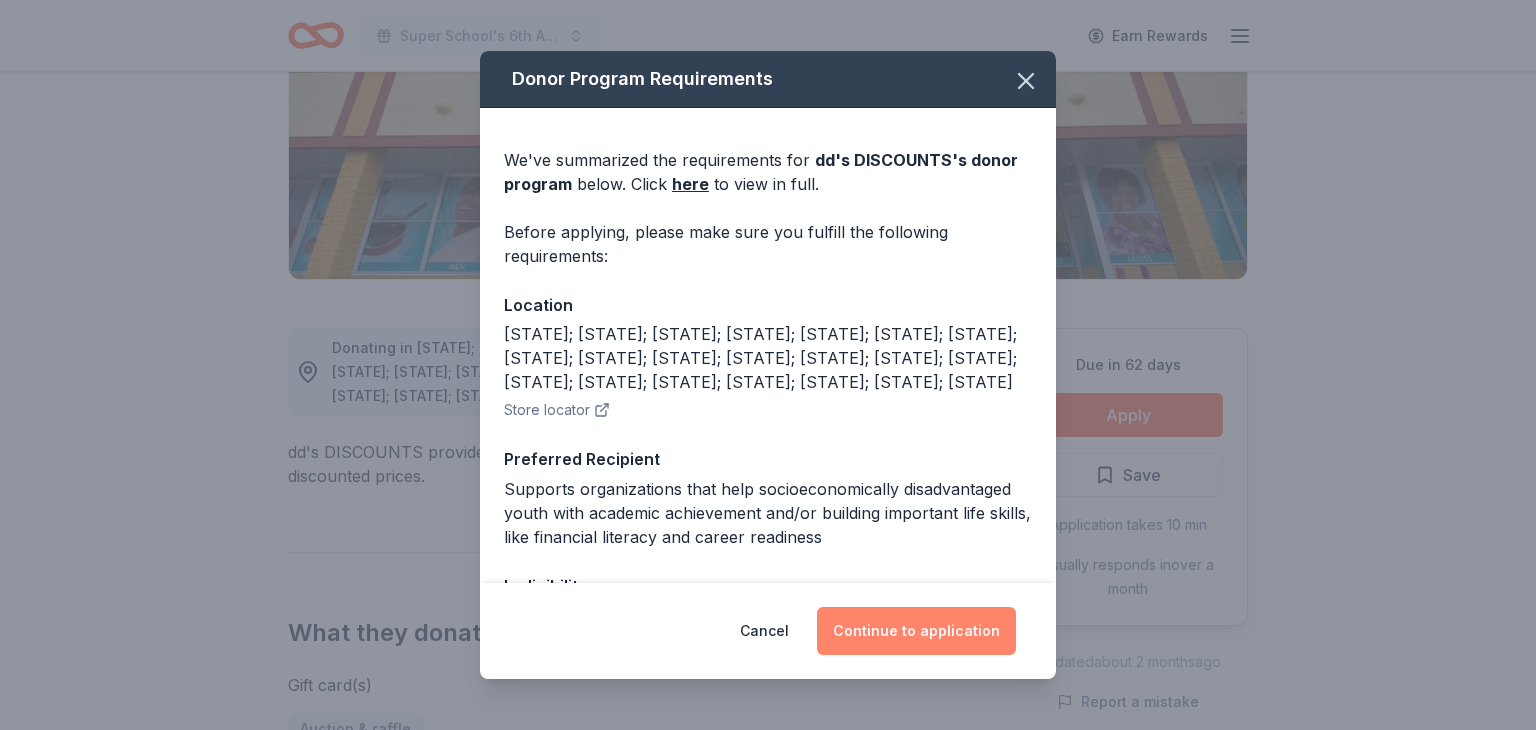 click on "Continue to application" at bounding box center (916, 631) 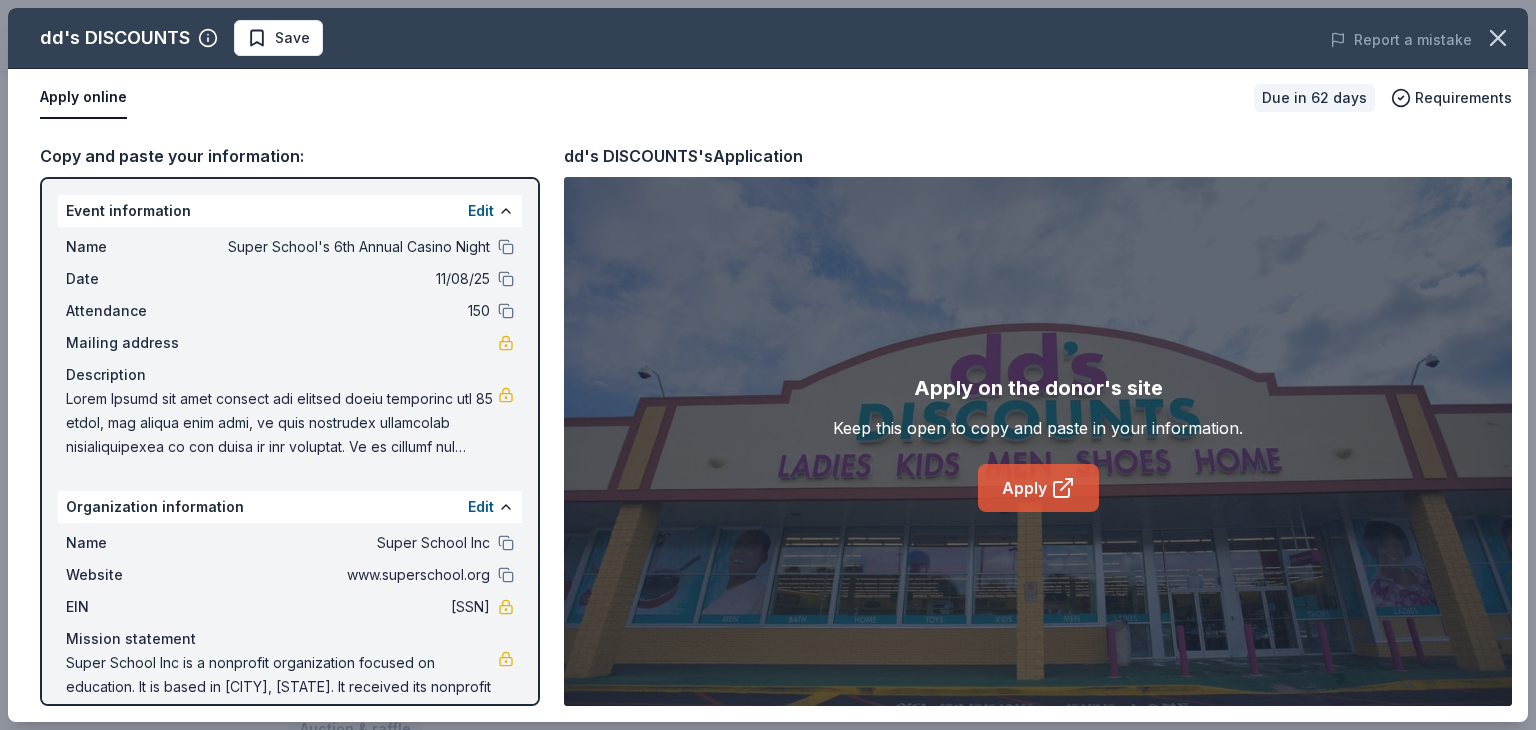 click on "Apply" at bounding box center (1038, 488) 